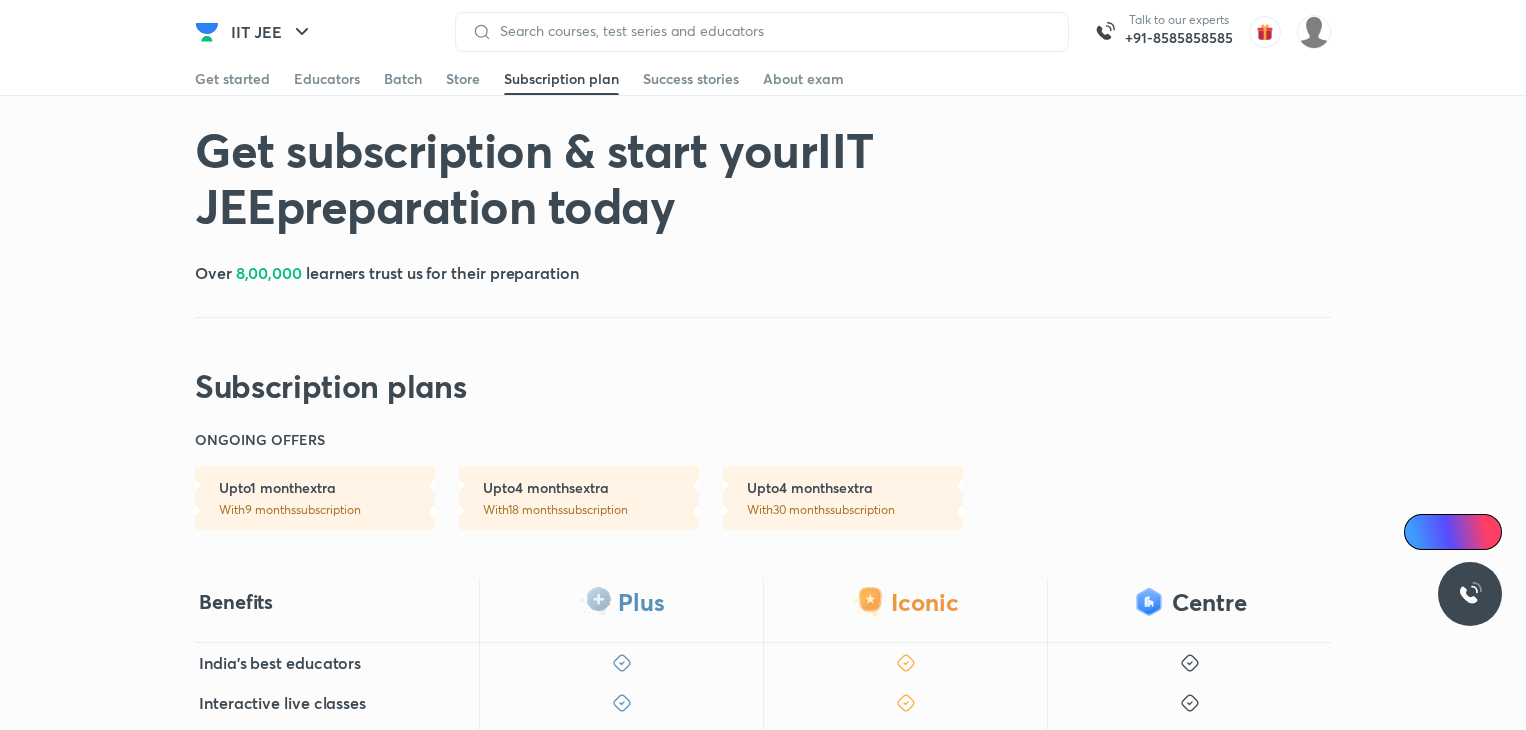 scroll, scrollTop: 0, scrollLeft: 0, axis: both 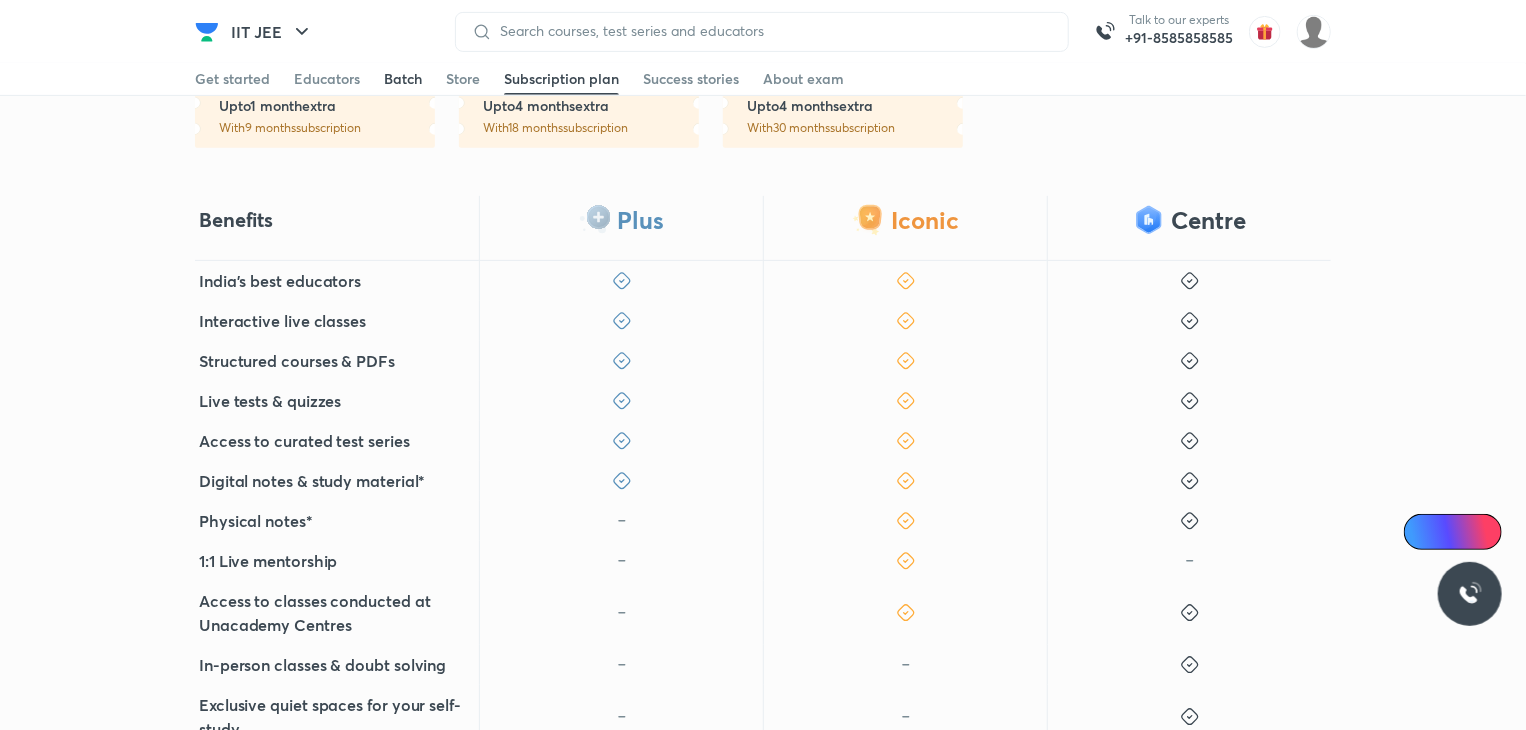 click on "Batch" at bounding box center (403, 79) 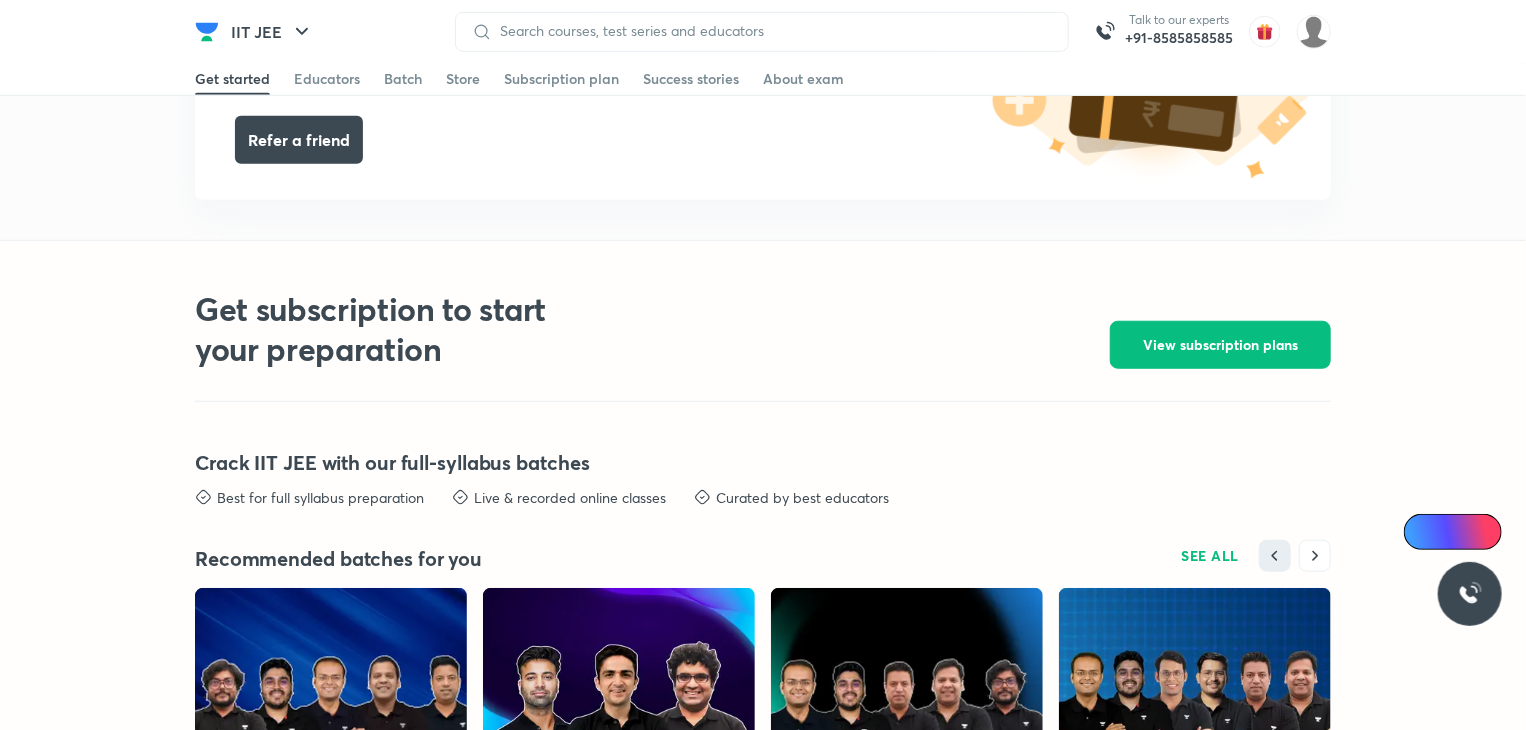 scroll, scrollTop: 4524, scrollLeft: 0, axis: vertical 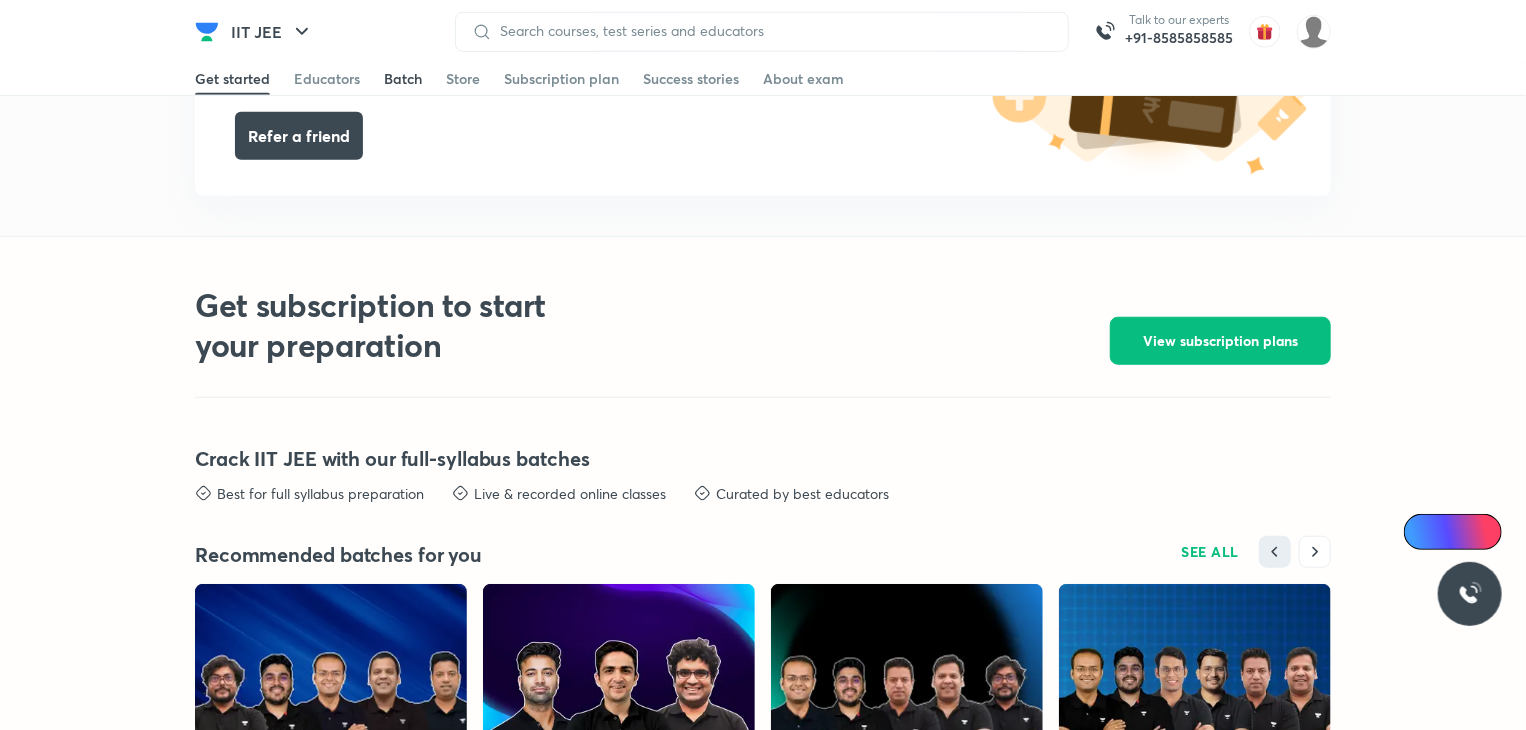 click on "Batch" at bounding box center [403, 79] 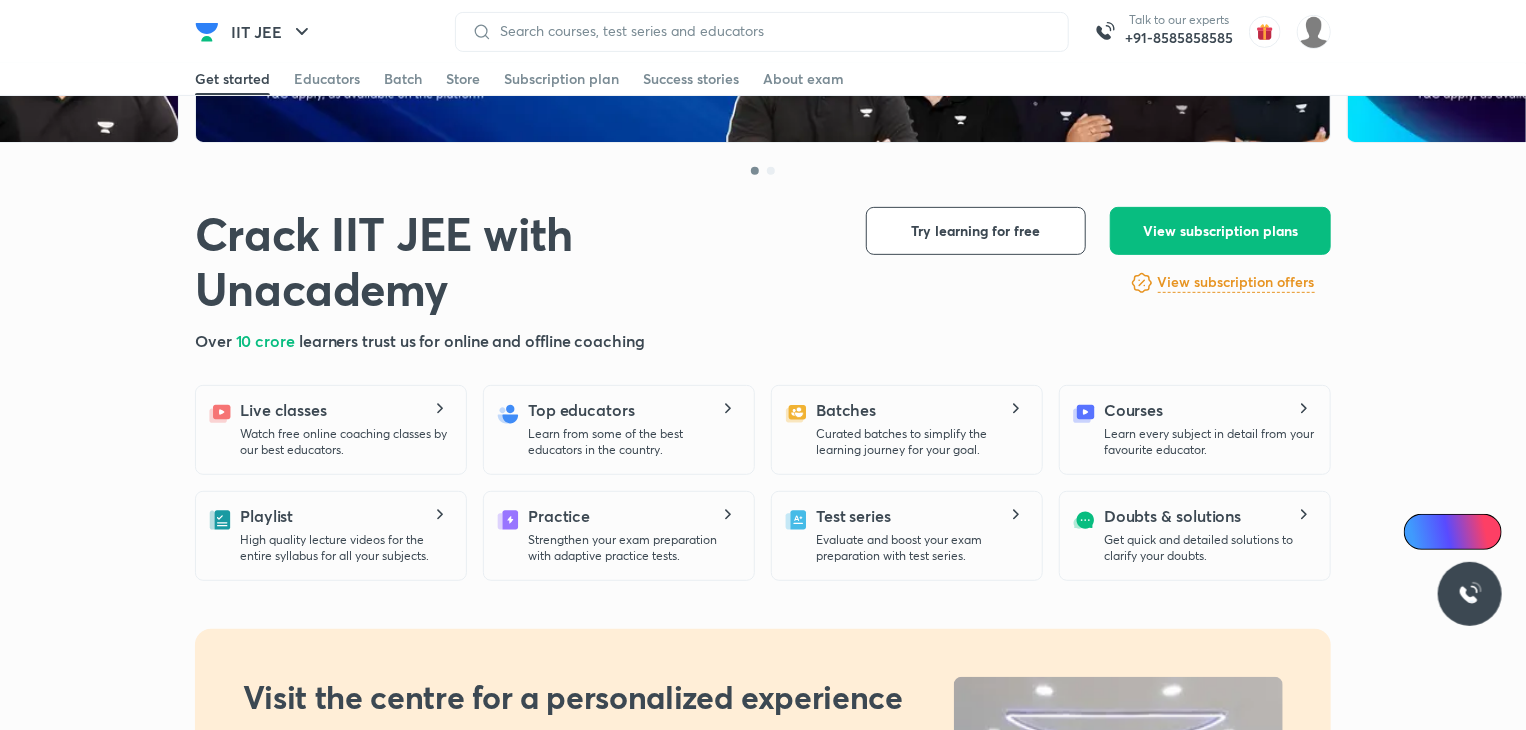 scroll, scrollTop: 0, scrollLeft: 0, axis: both 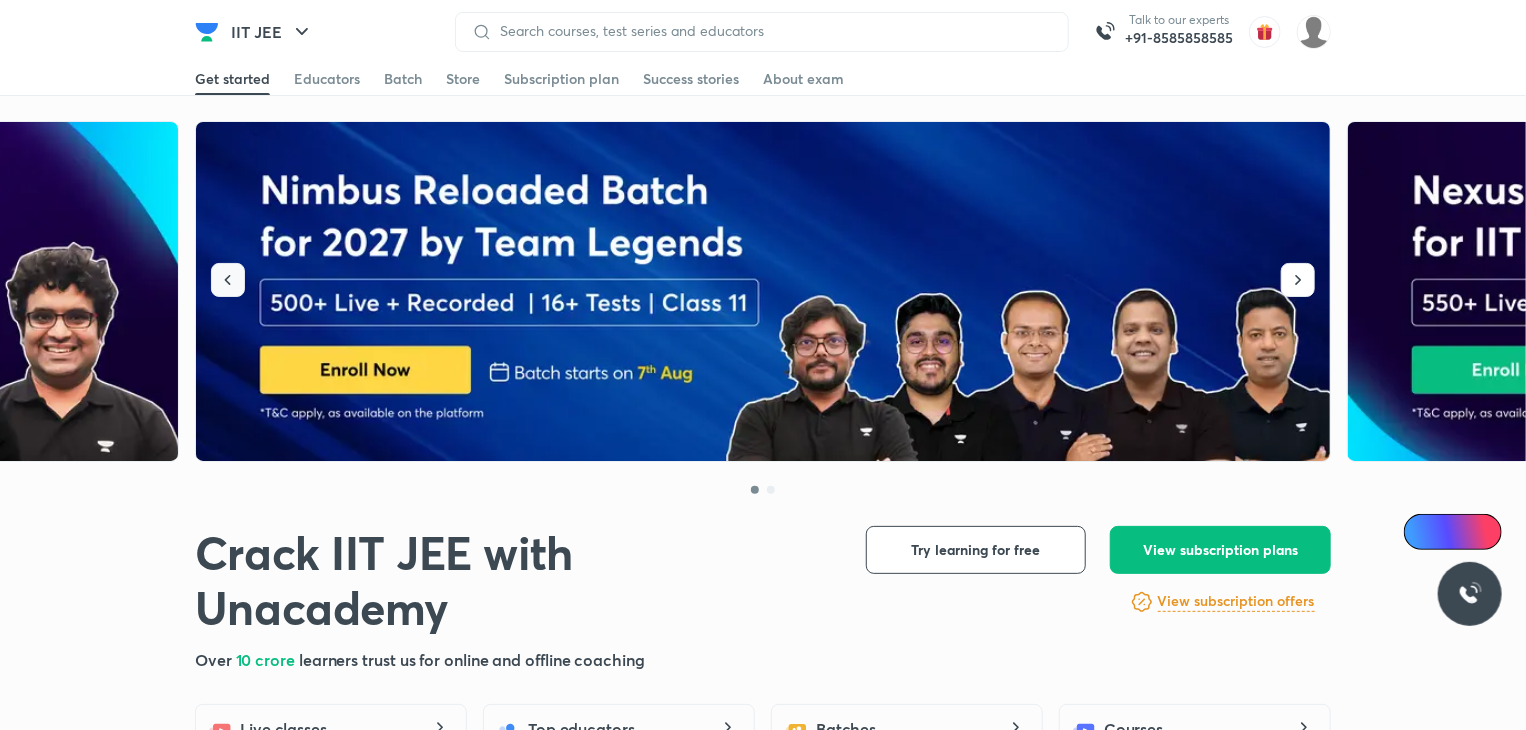click 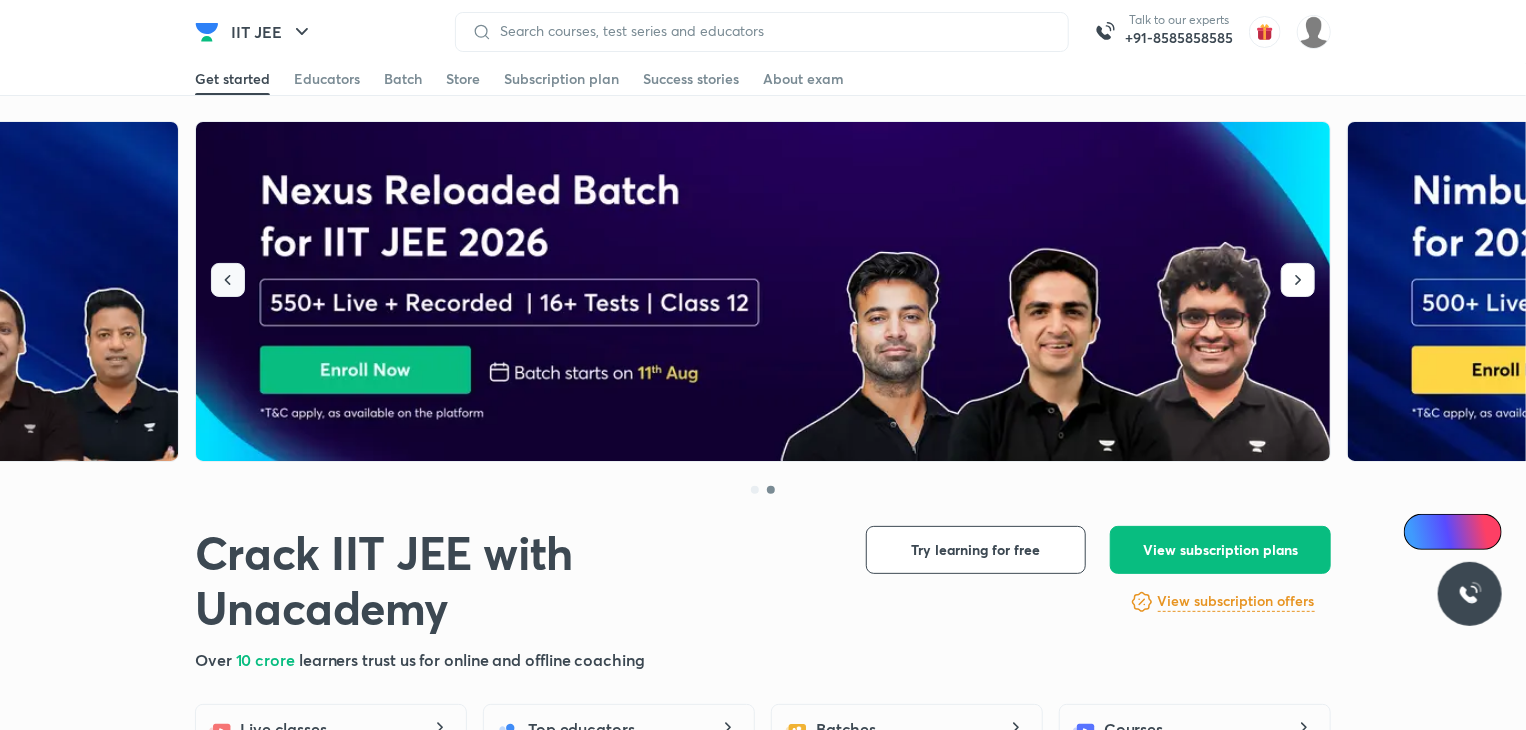 click 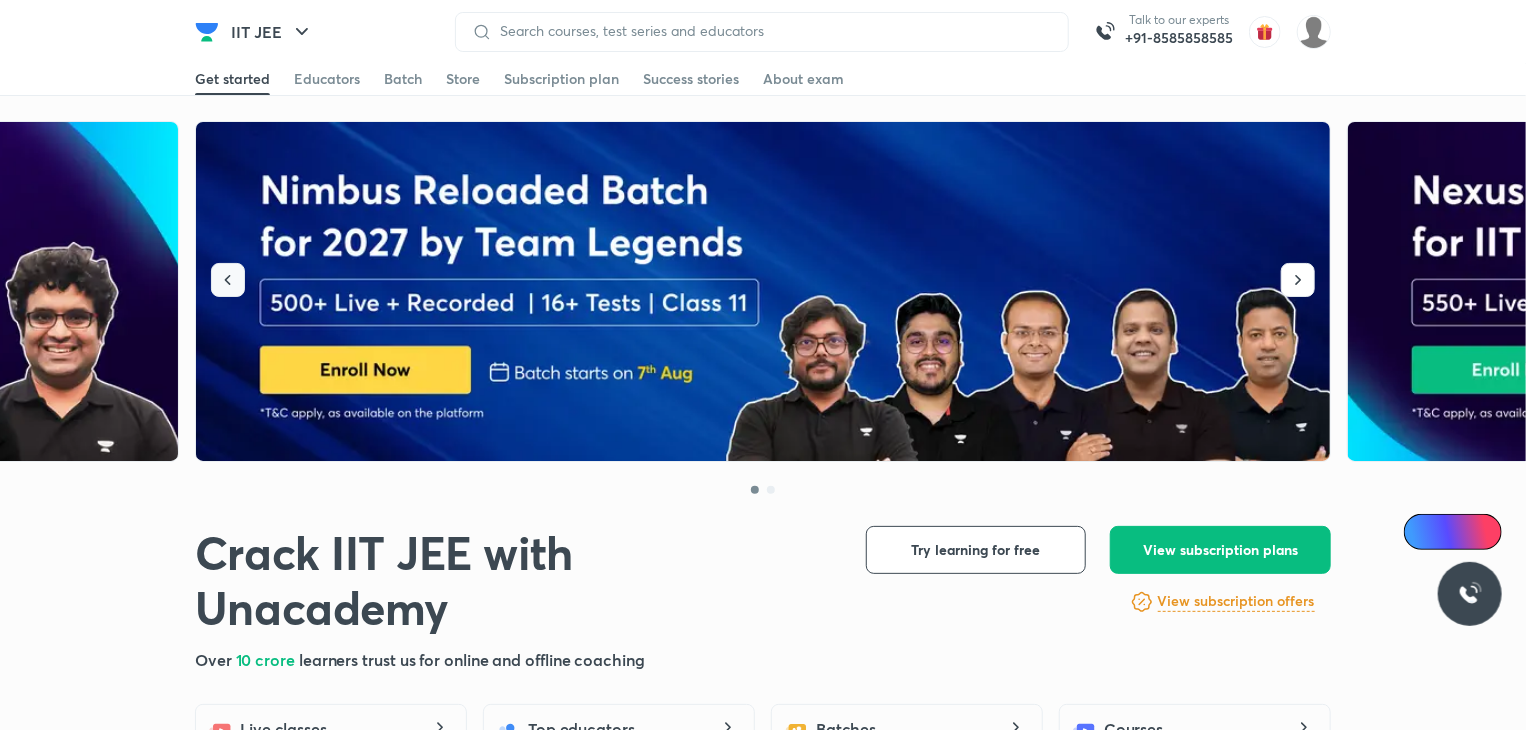 click 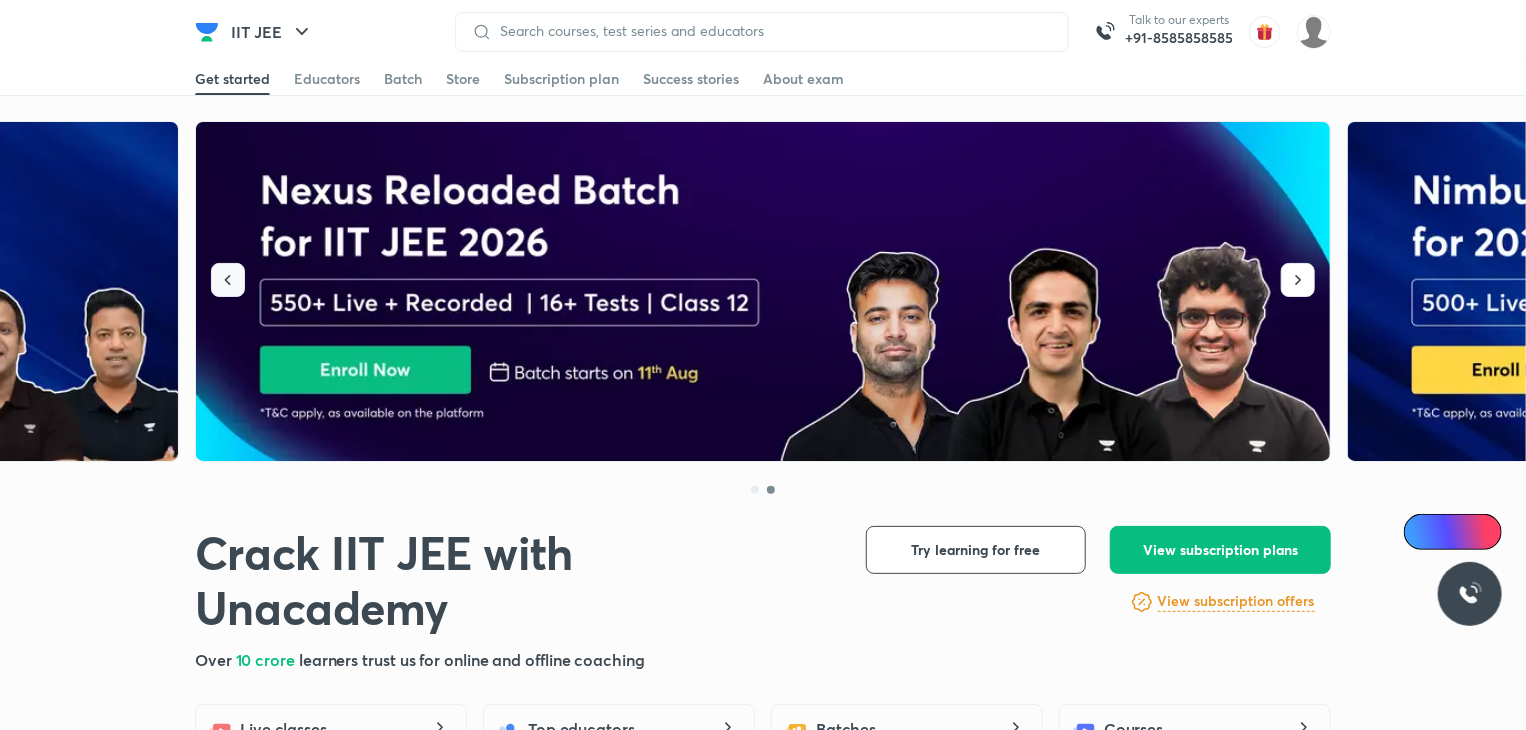 click 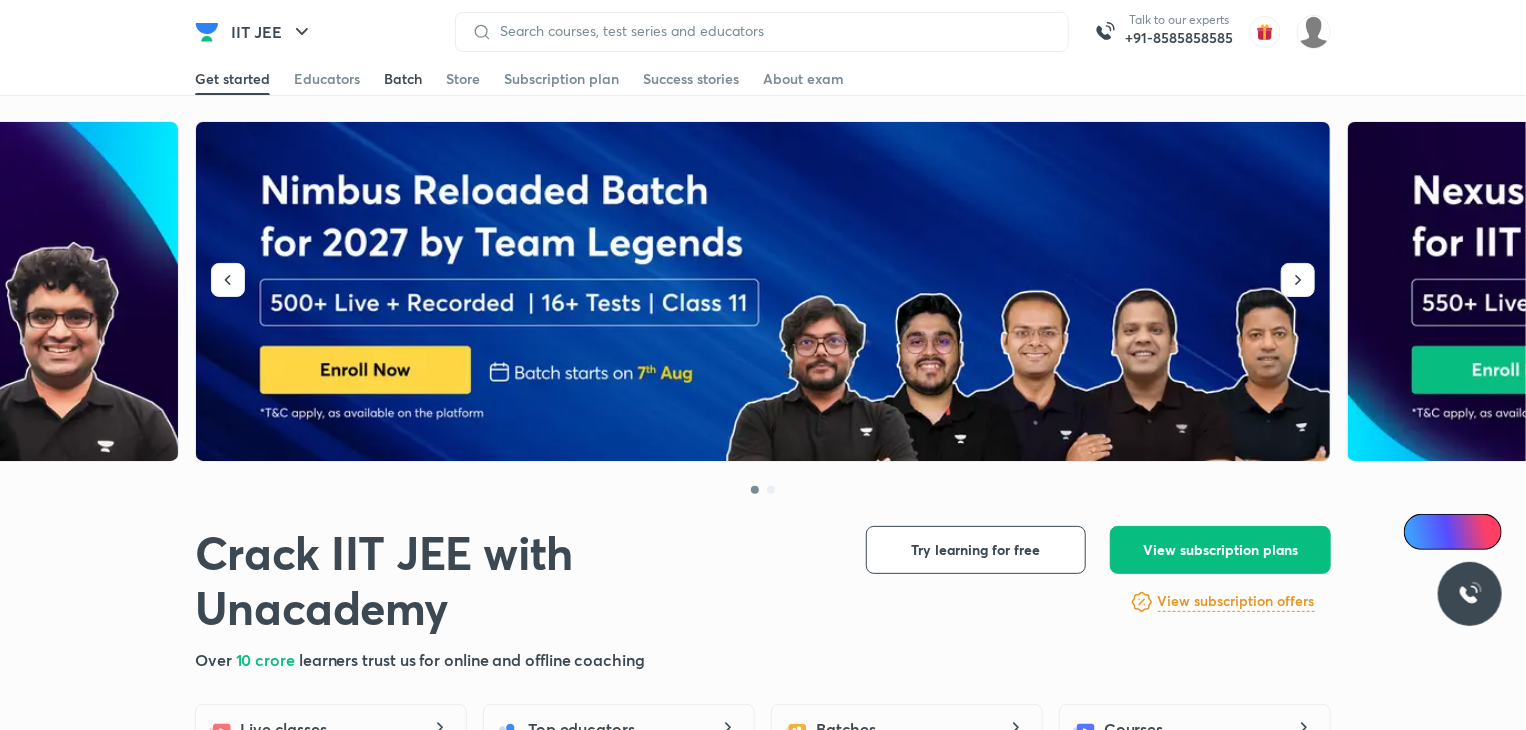 click on "Batch" at bounding box center (403, 79) 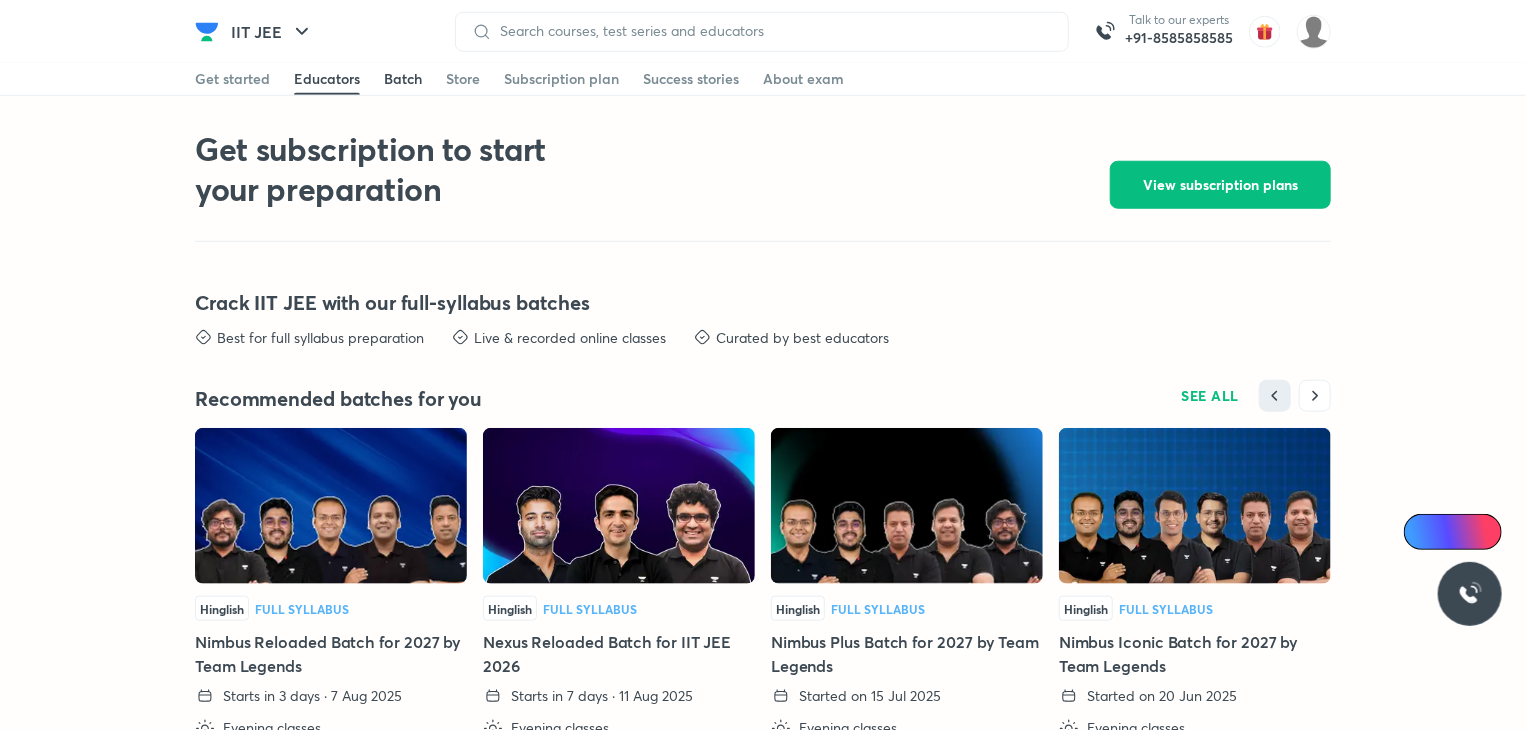 scroll, scrollTop: 4882, scrollLeft: 0, axis: vertical 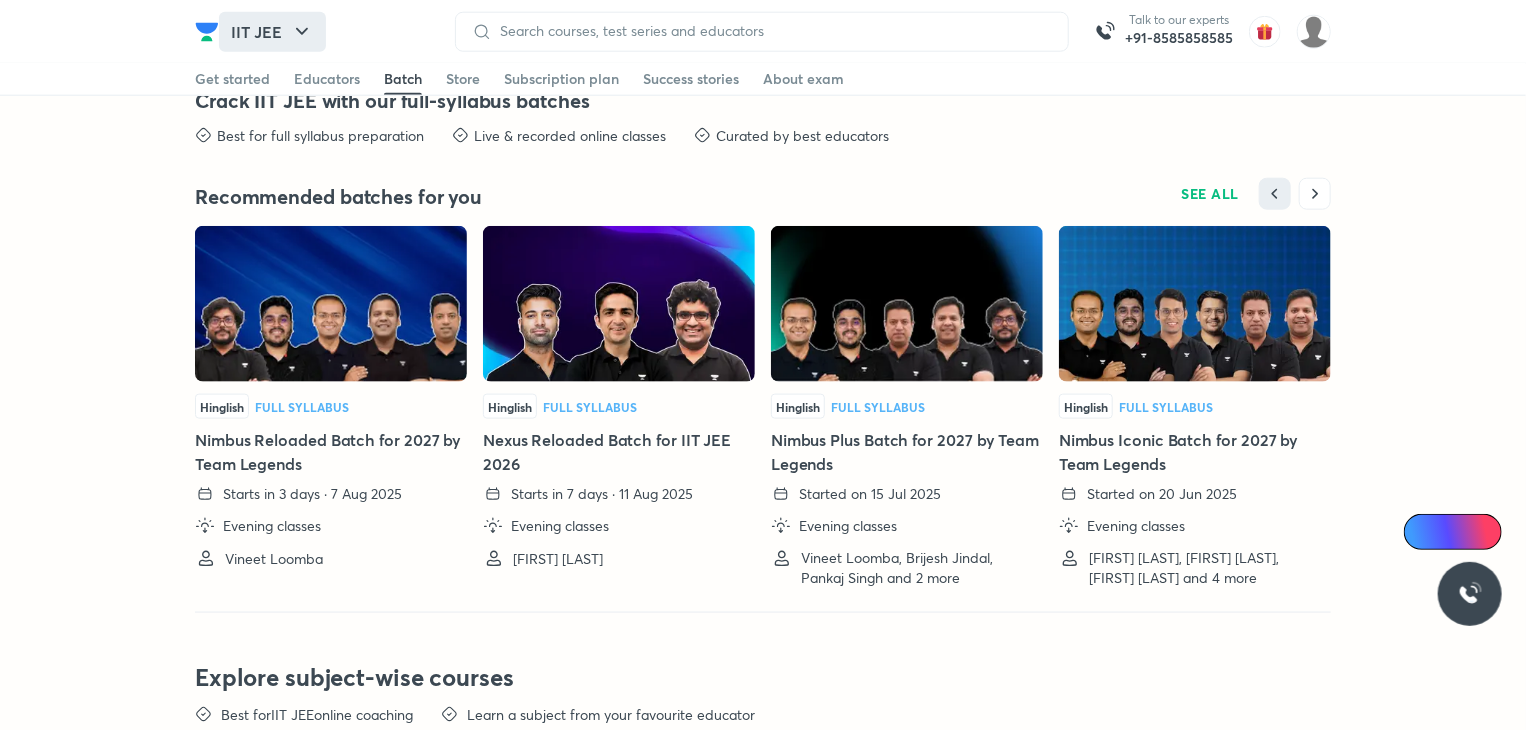 click on "IIT JEE" at bounding box center (272, 32) 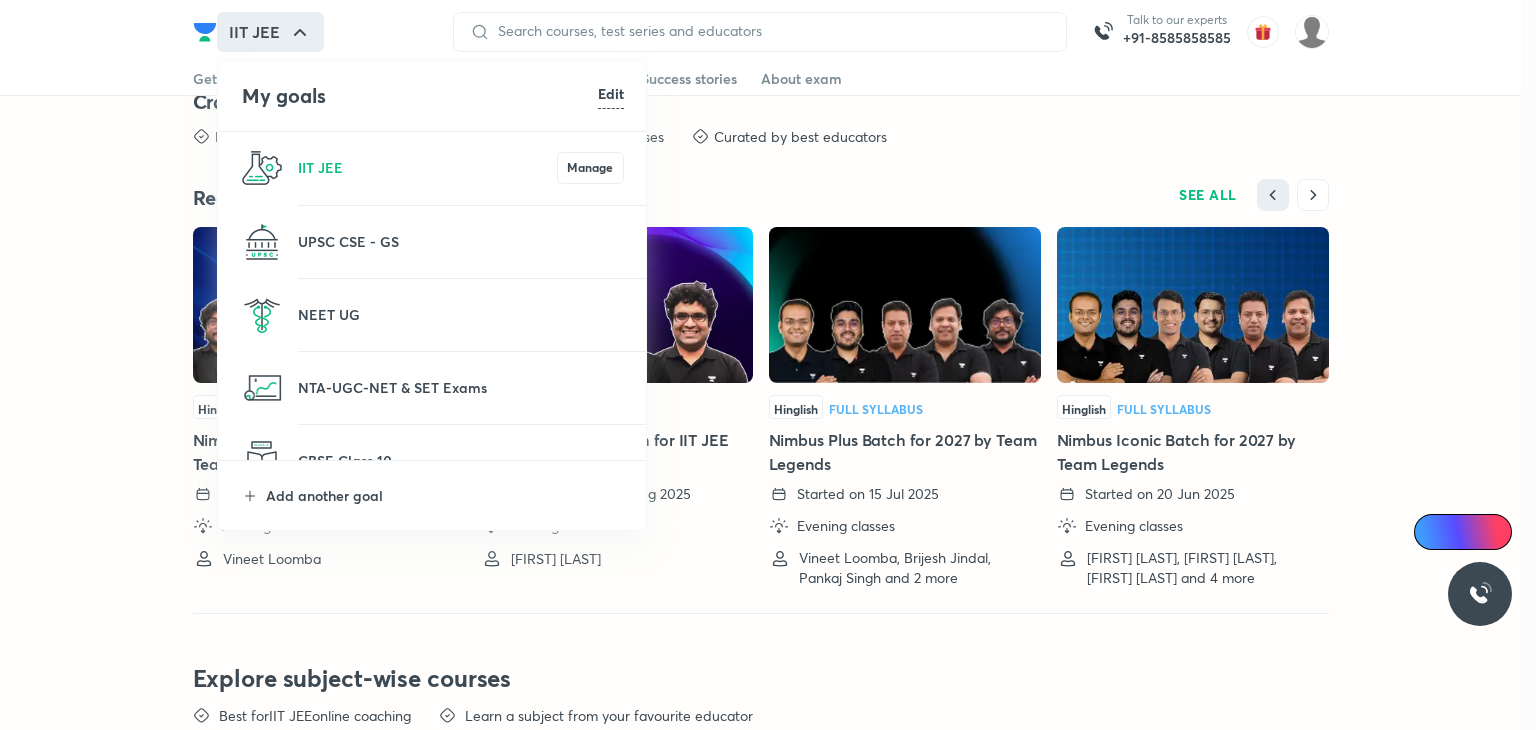 click on "NEET UG" at bounding box center [433, 315] 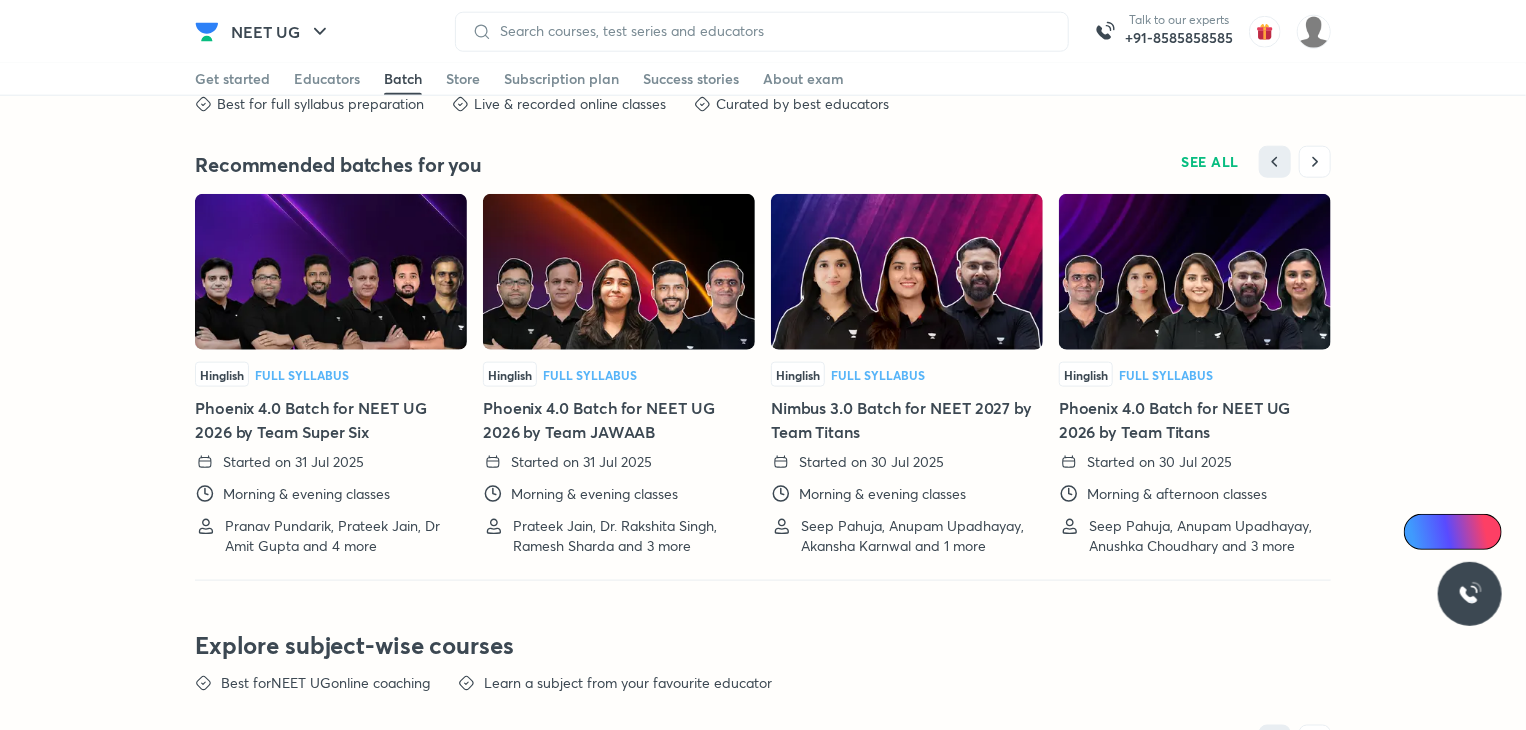 scroll, scrollTop: 0, scrollLeft: 0, axis: both 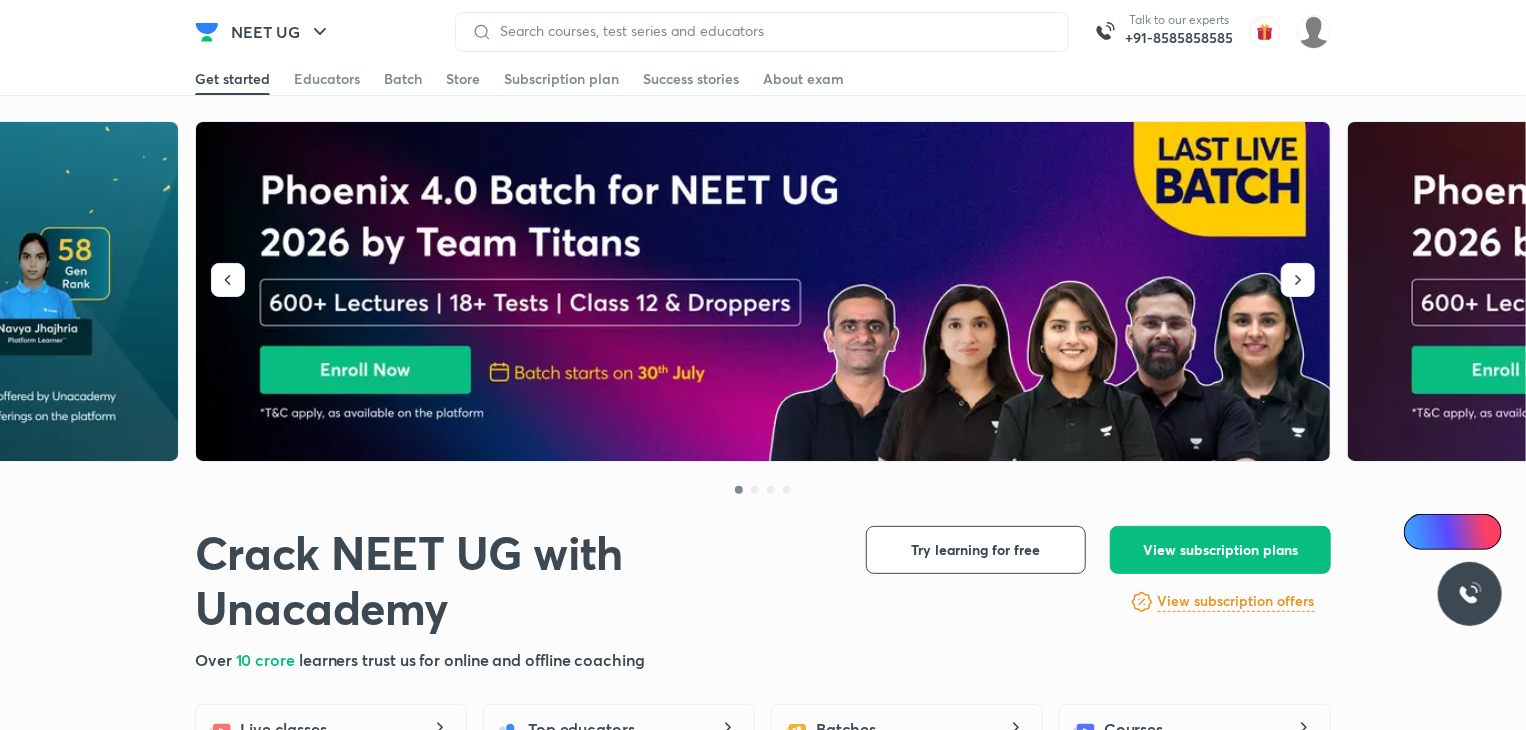drag, startPoint x: 288, startPoint y: 385, endPoint x: 351, endPoint y: 546, distance: 172.88725 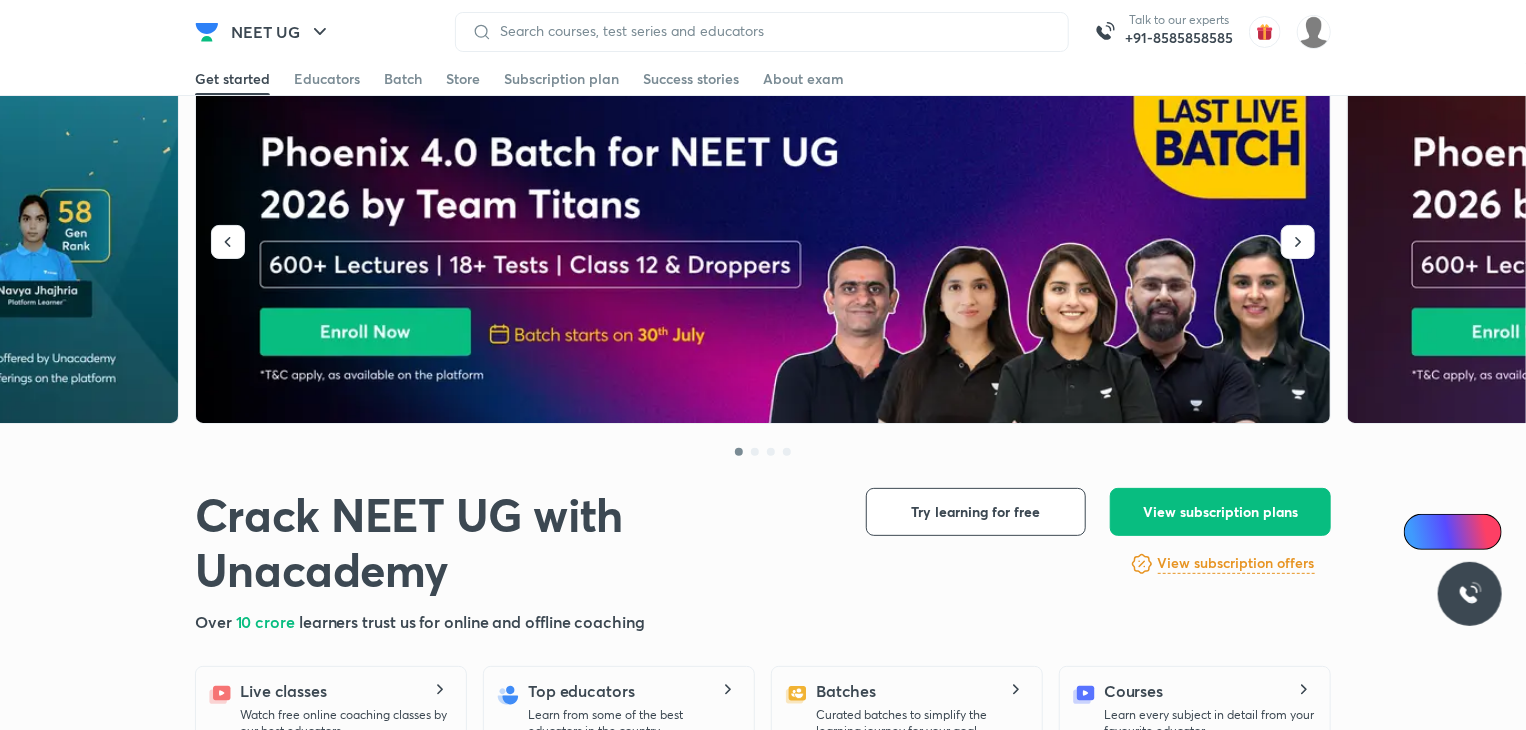 scroll, scrollTop: 0, scrollLeft: 0, axis: both 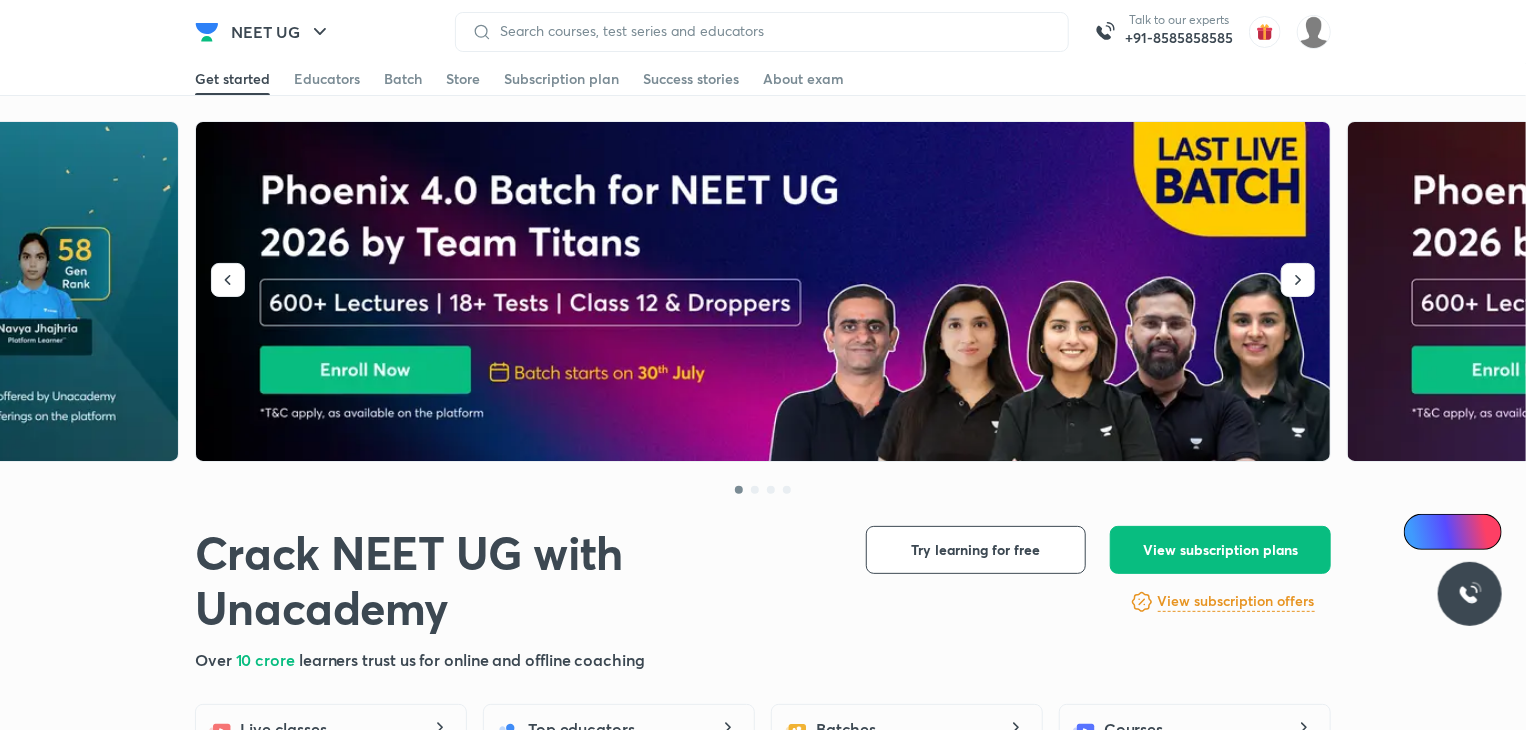click at bounding box center (764, 292) 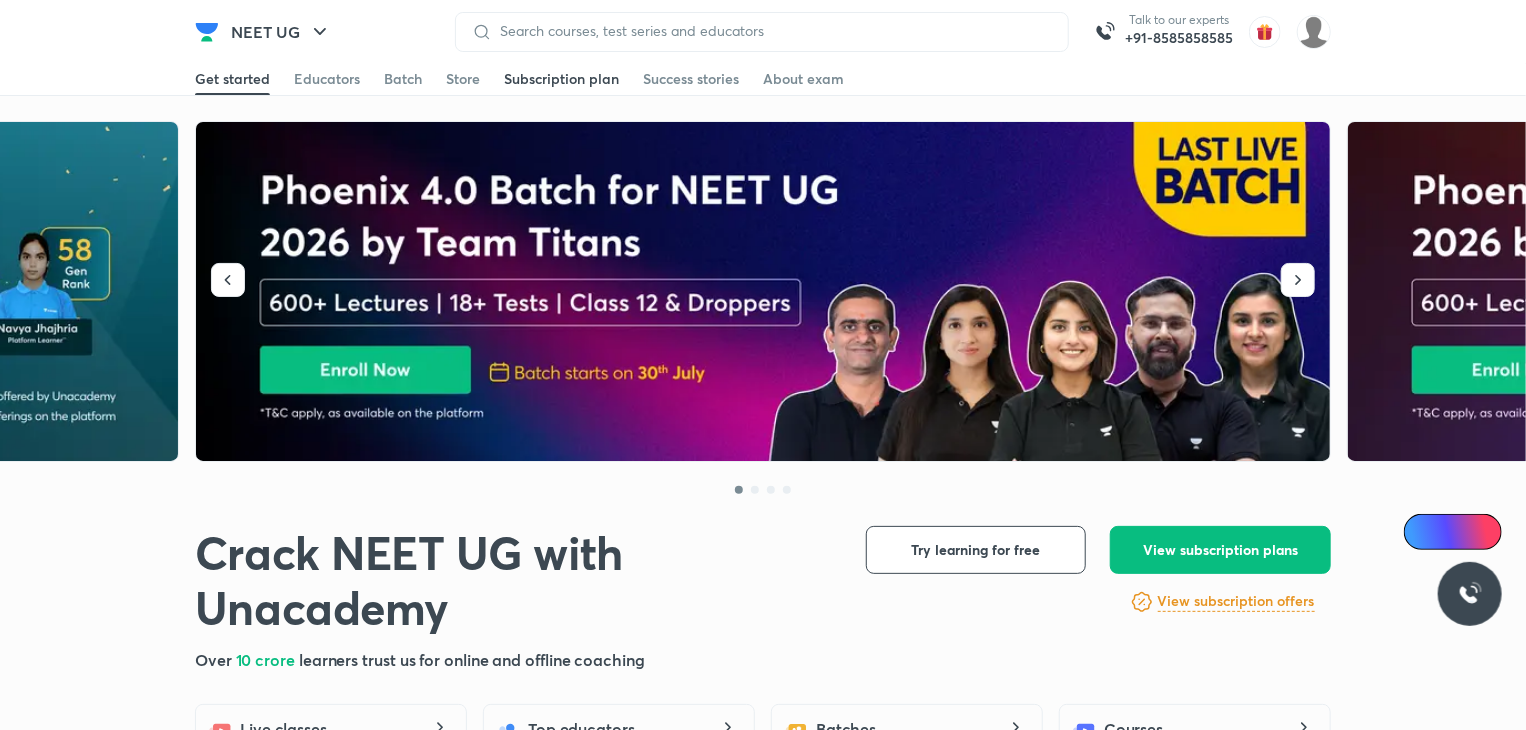 click on "Subscription plan" at bounding box center (561, 79) 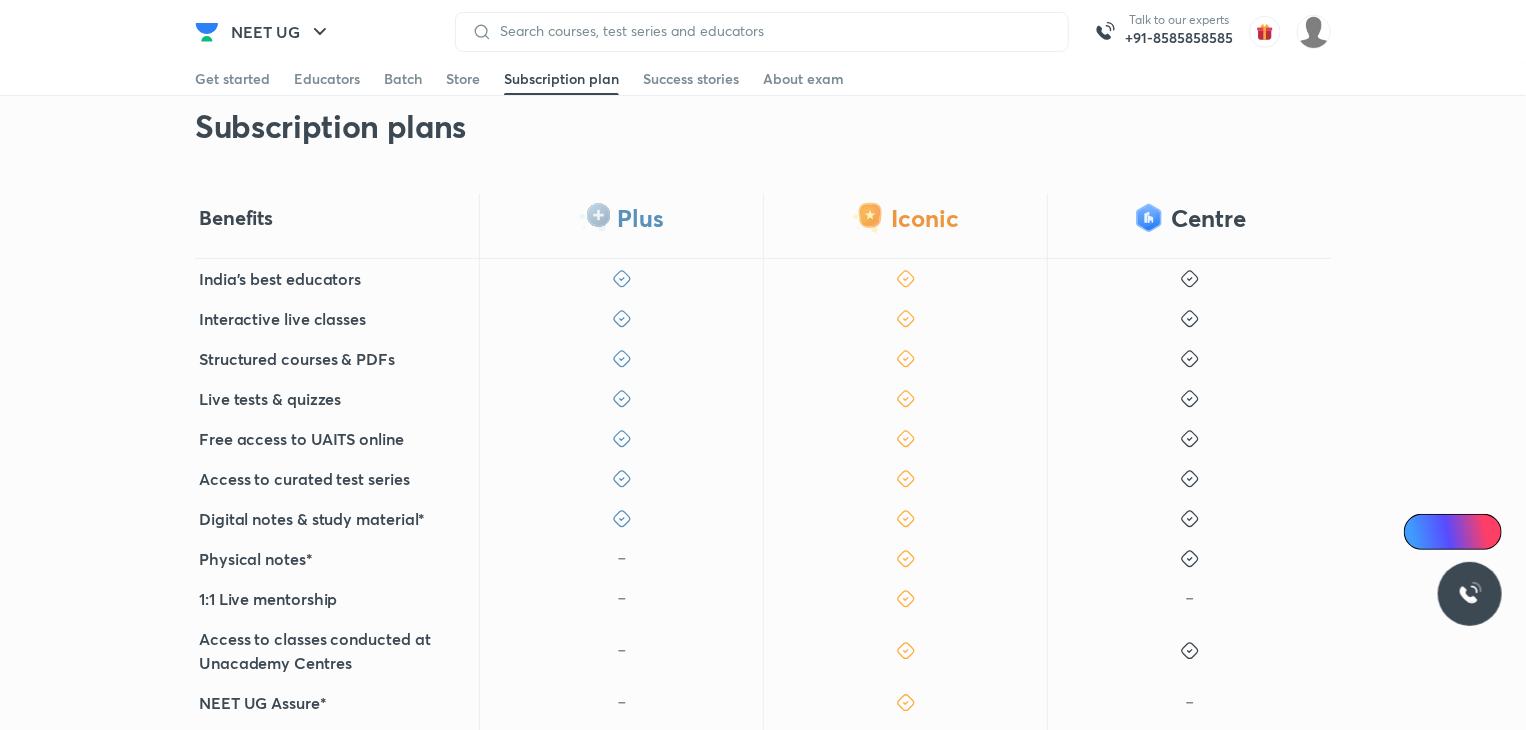 scroll, scrollTop: 315, scrollLeft: 0, axis: vertical 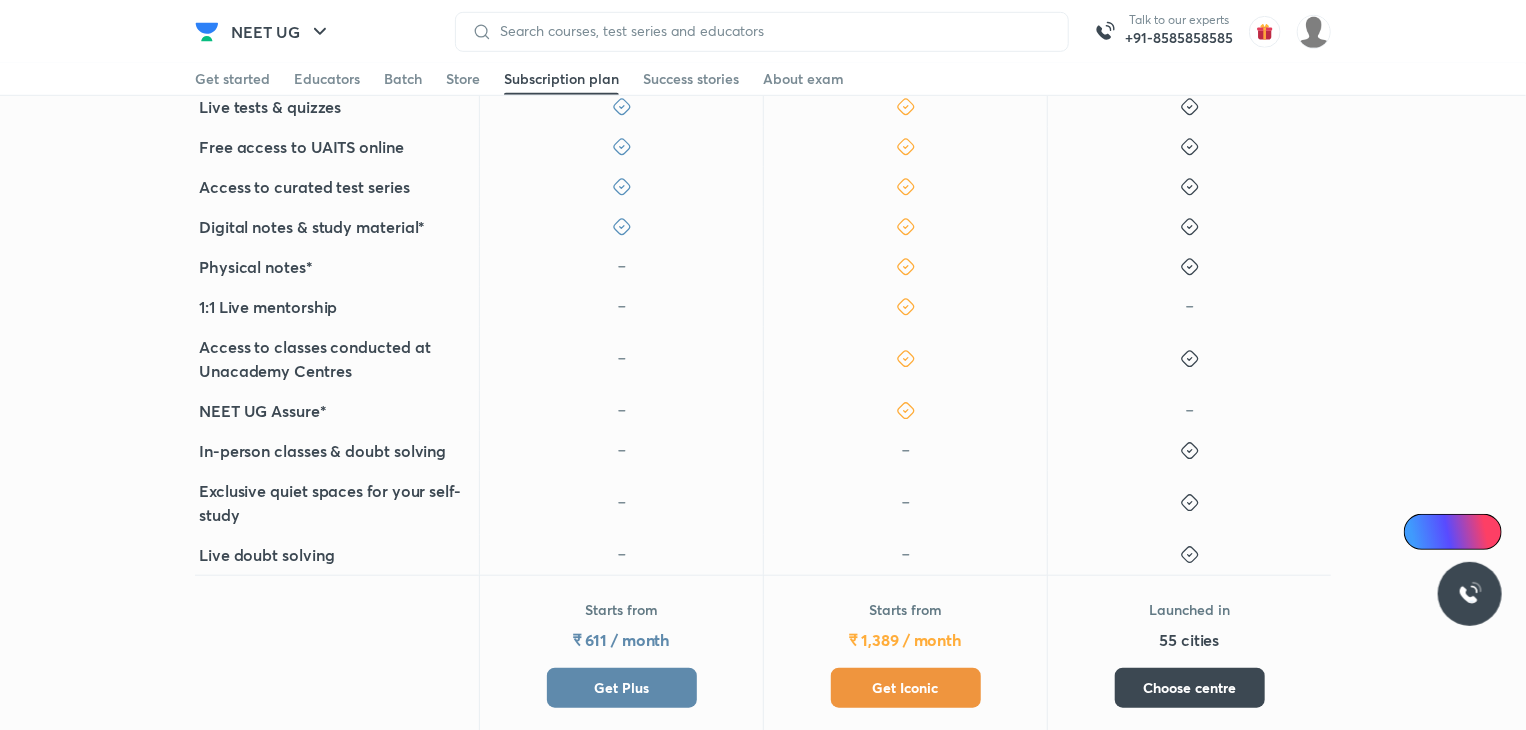 click on "Get Plus" at bounding box center (622, 688) 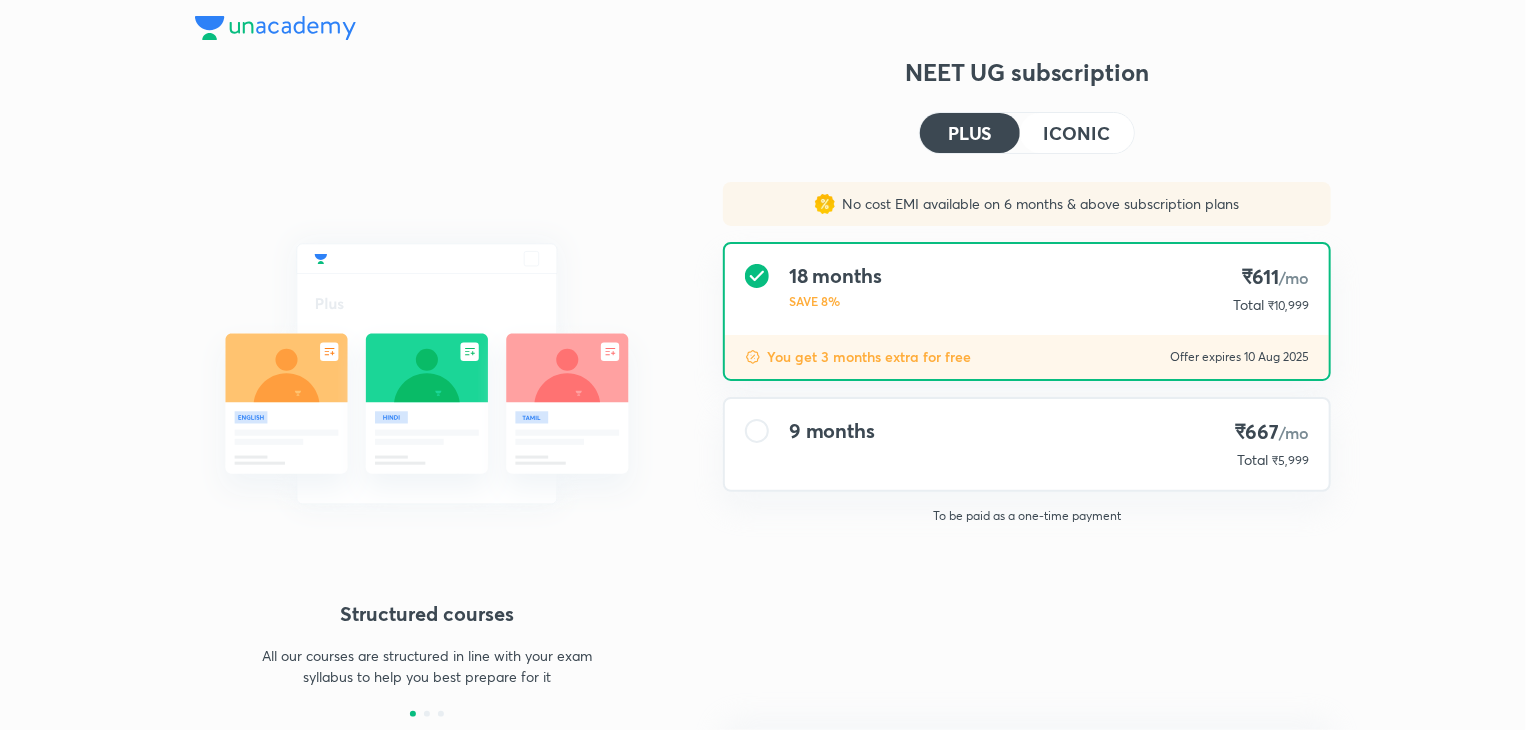 scroll, scrollTop: 0, scrollLeft: 0, axis: both 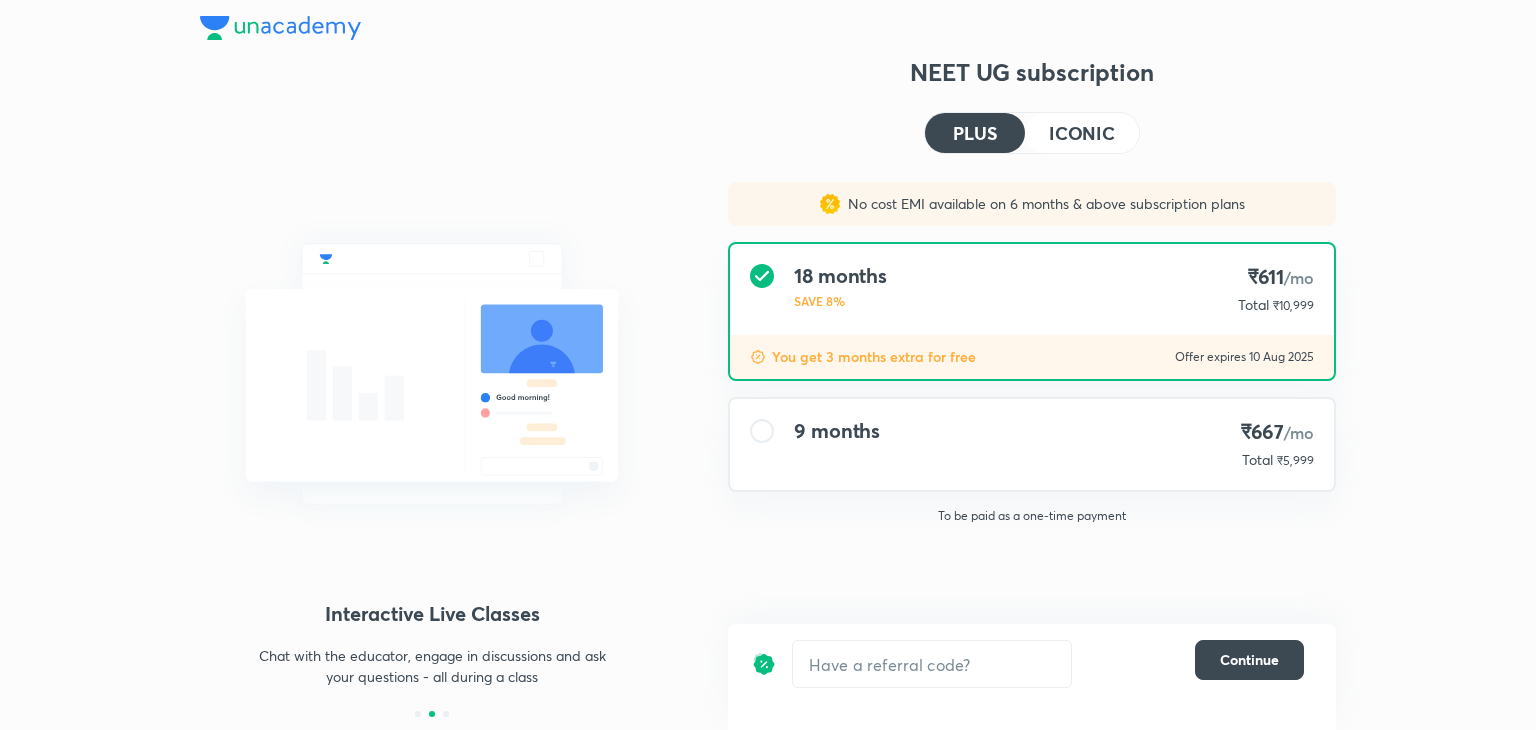 click on "9 months ₹667  /mo Total ₹5,999" at bounding box center (1032, 444) 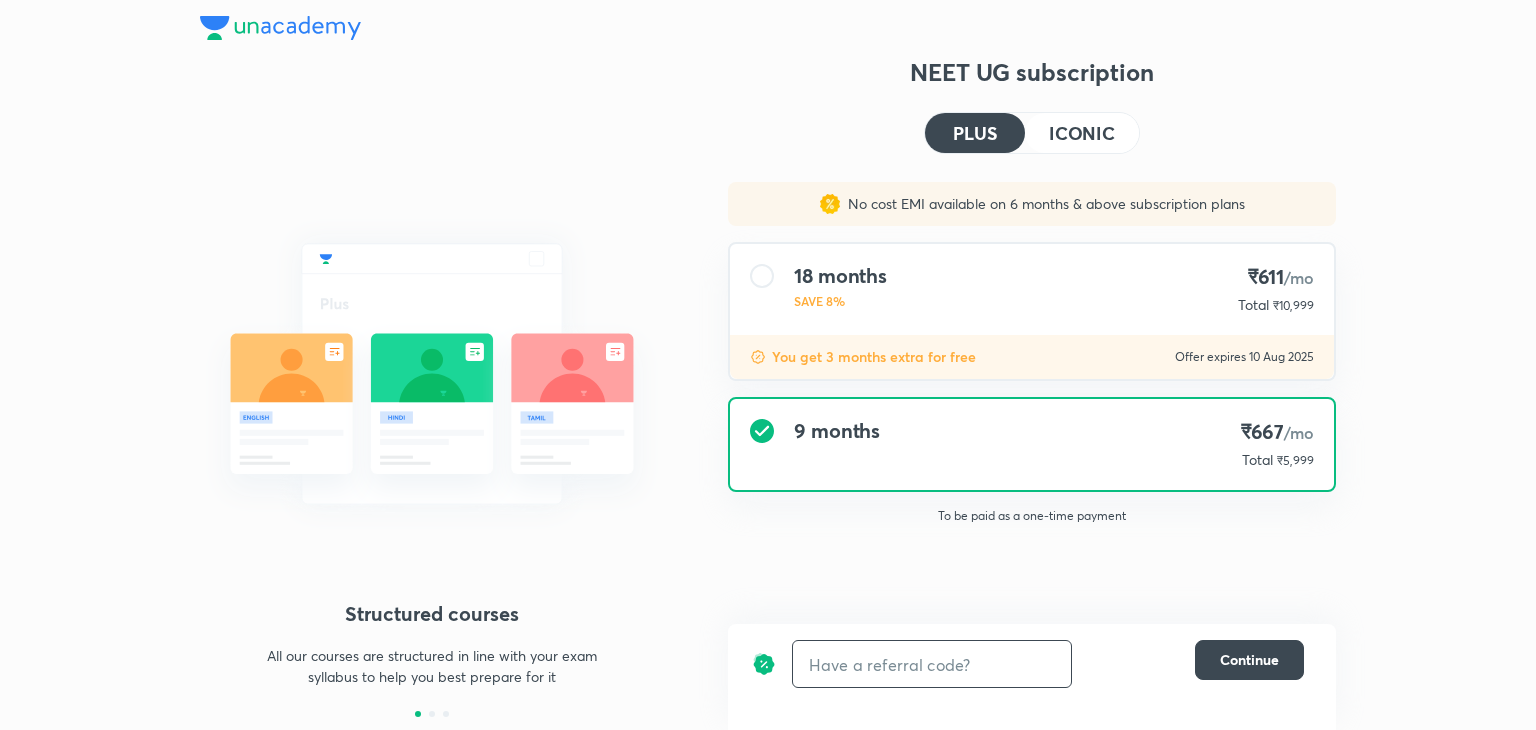 click at bounding box center [932, 664] 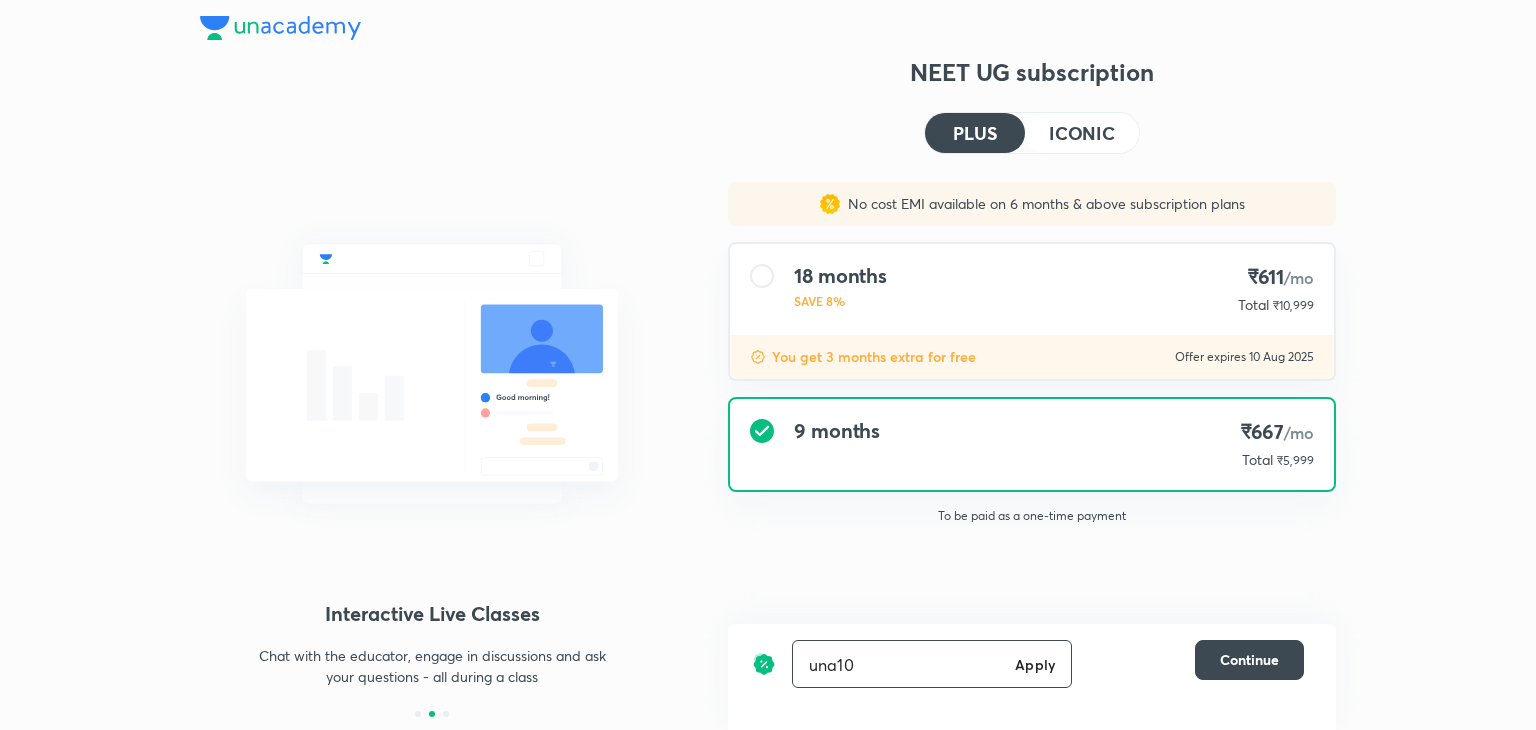 type on "una10" 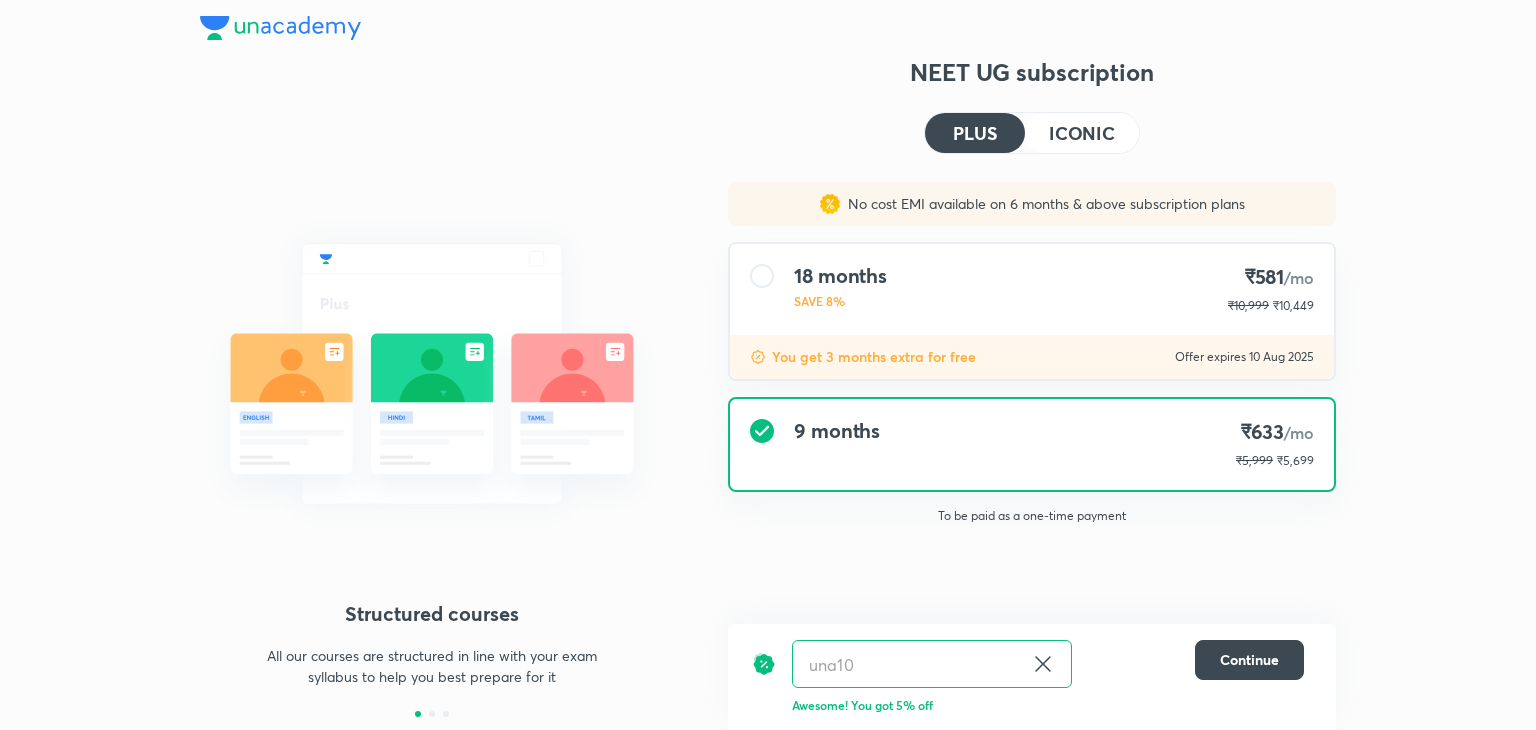 click on "ICONIC" at bounding box center [1082, 133] 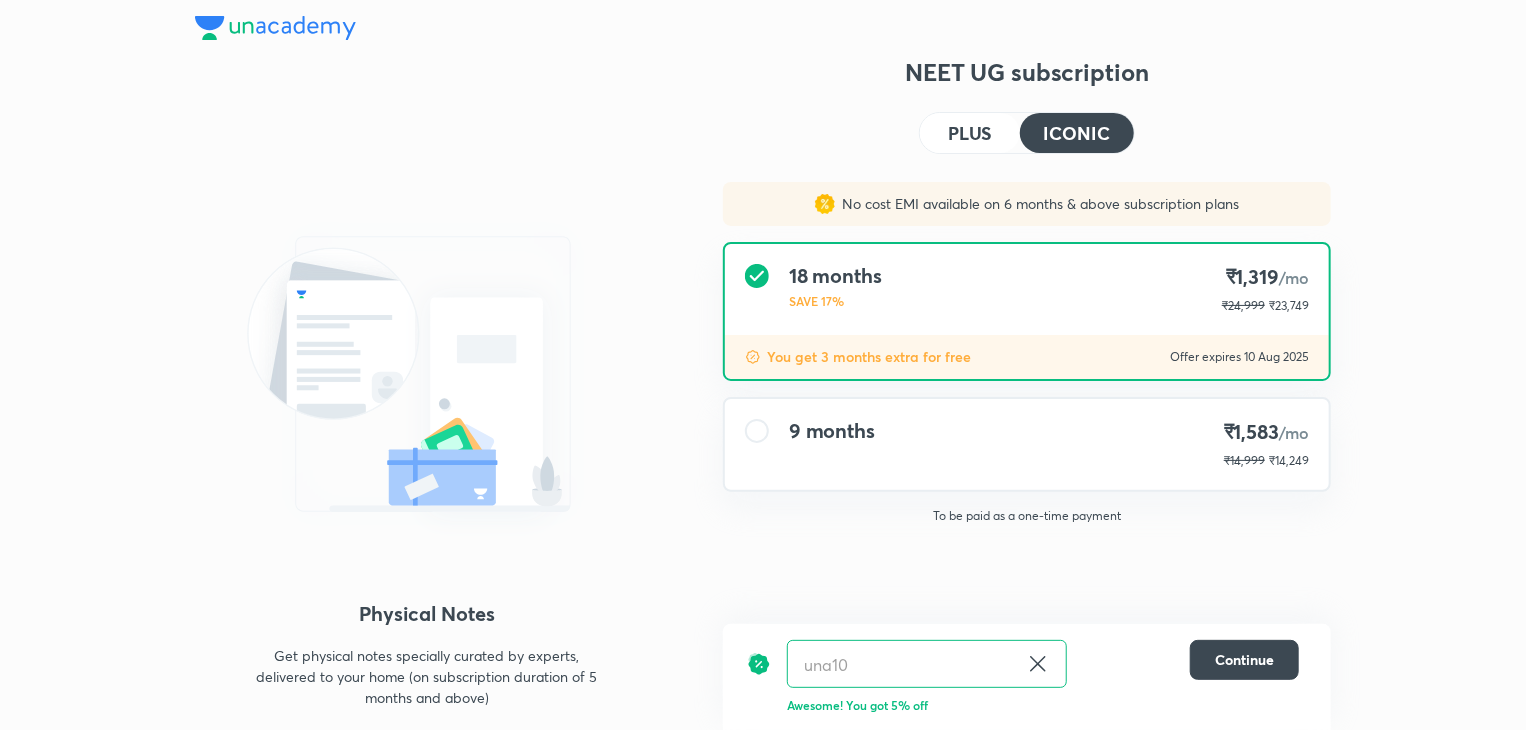 click on "9 months ₹1,583  /mo ₹14,999 ₹14,249" at bounding box center [1027, 444] 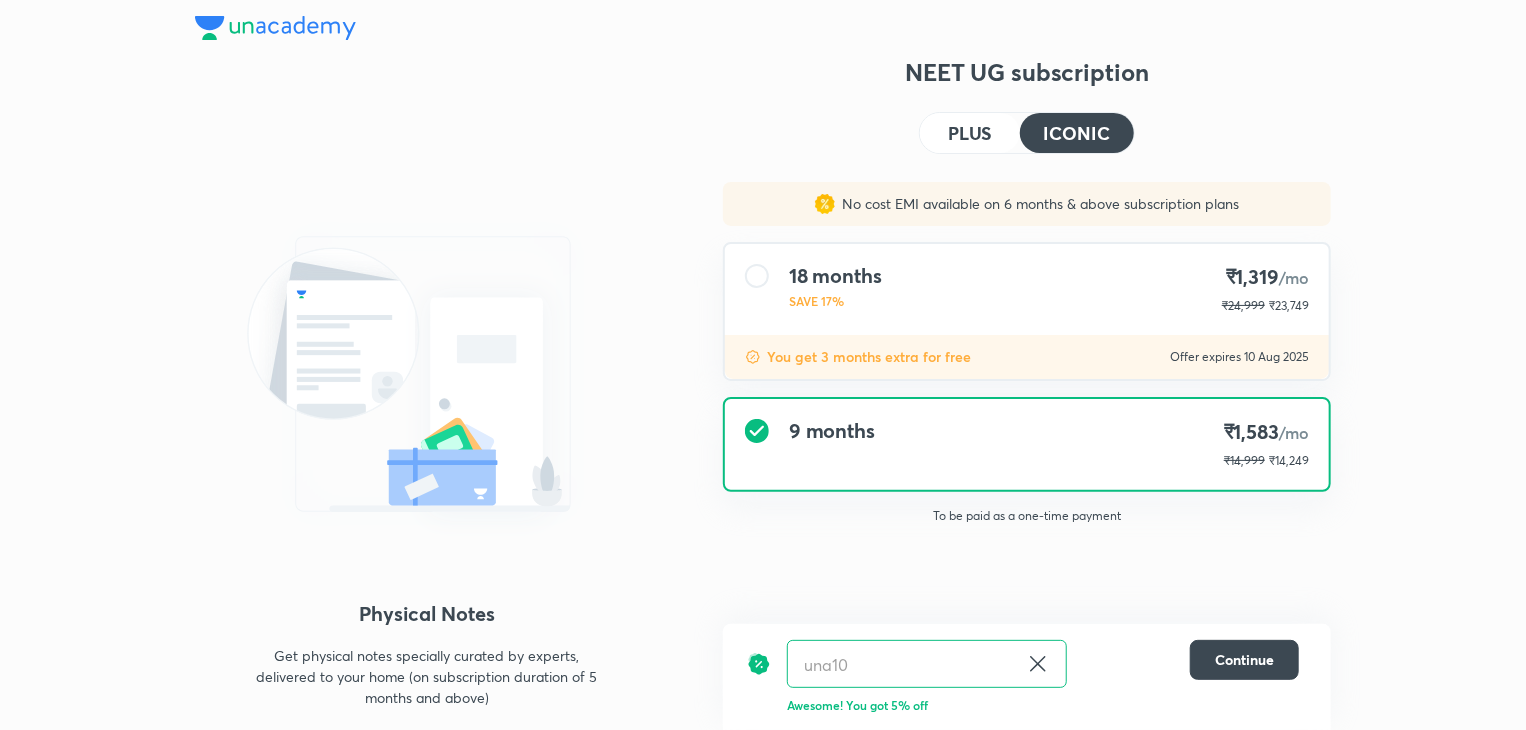 click on "PLUS" at bounding box center [970, 133] 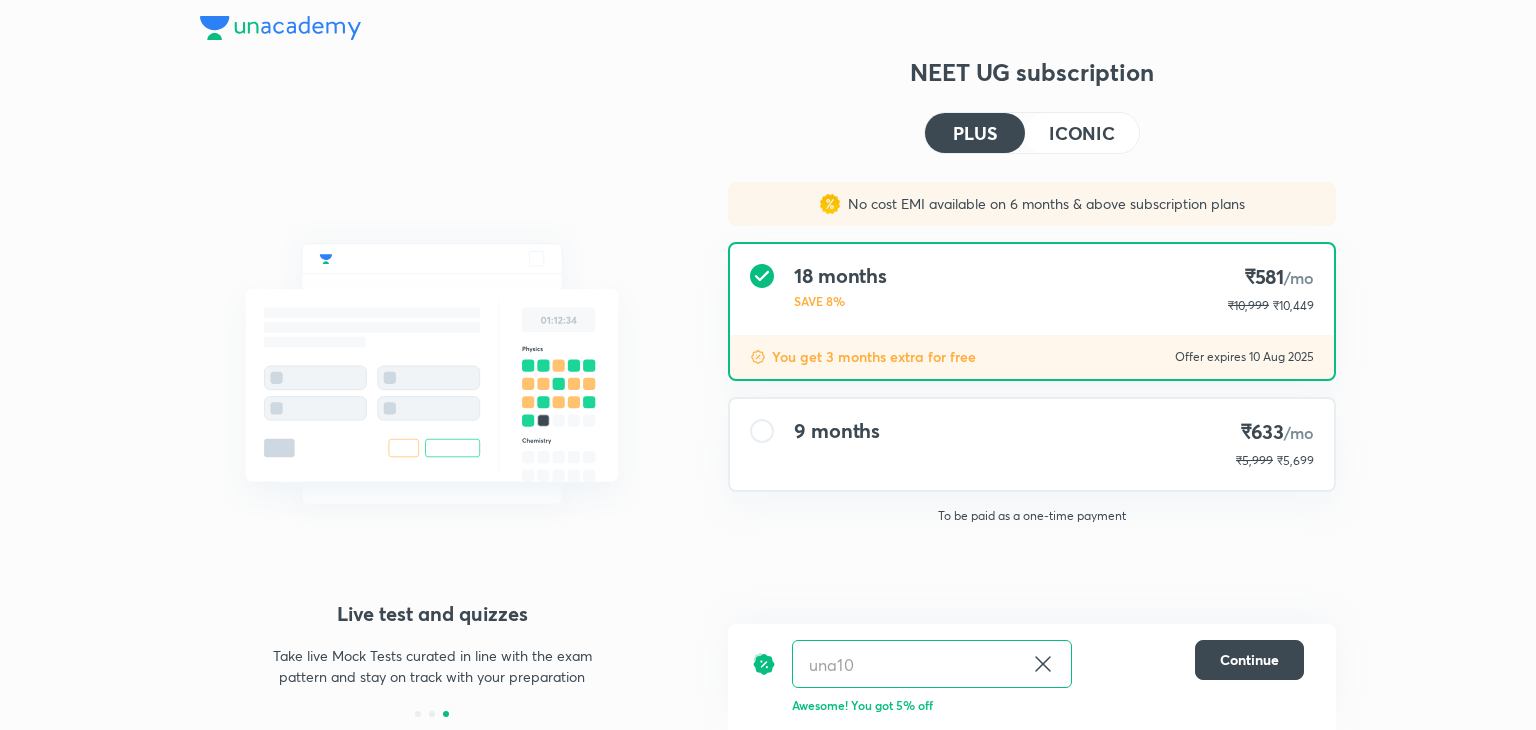 click on "ICONIC" at bounding box center [1082, 133] 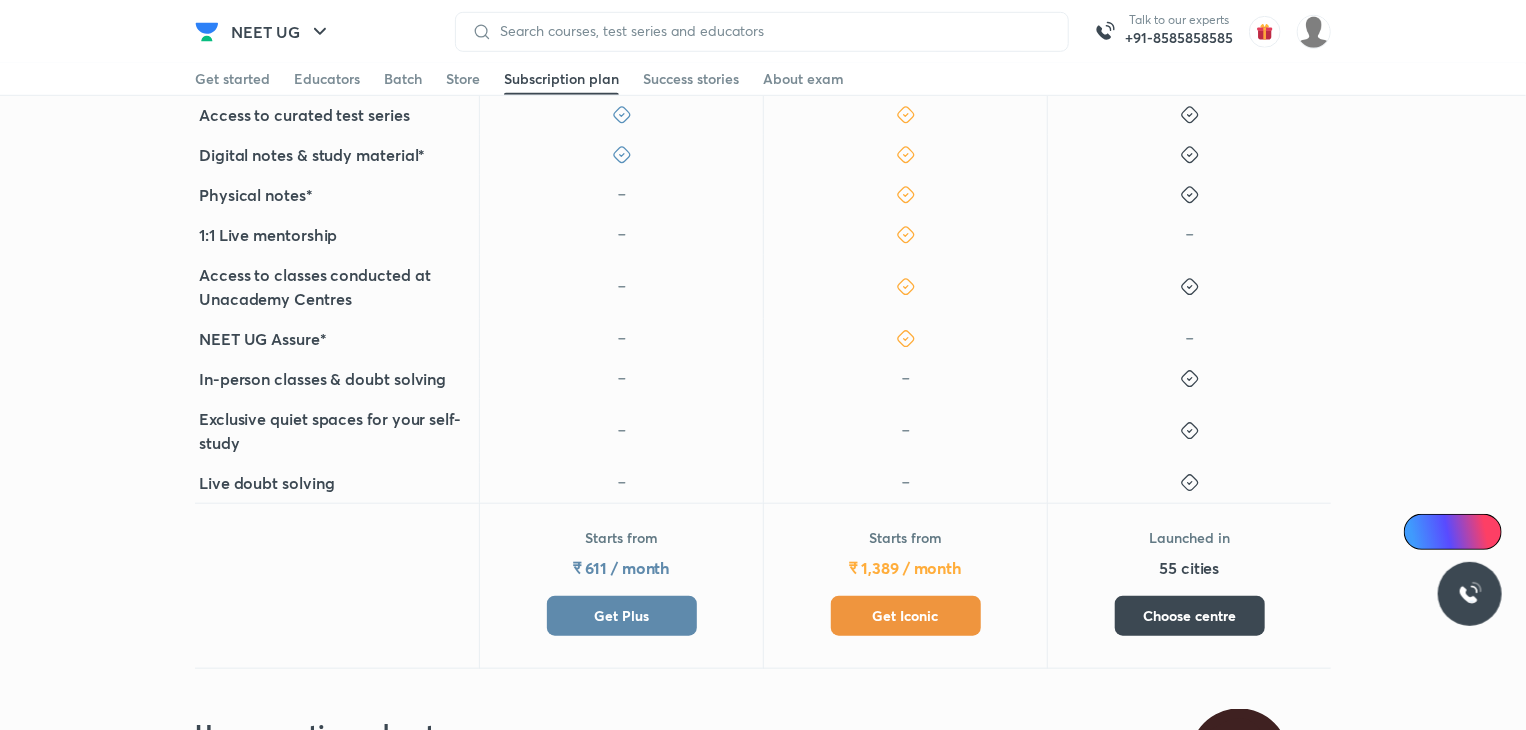 scroll, scrollTop: 0, scrollLeft: 0, axis: both 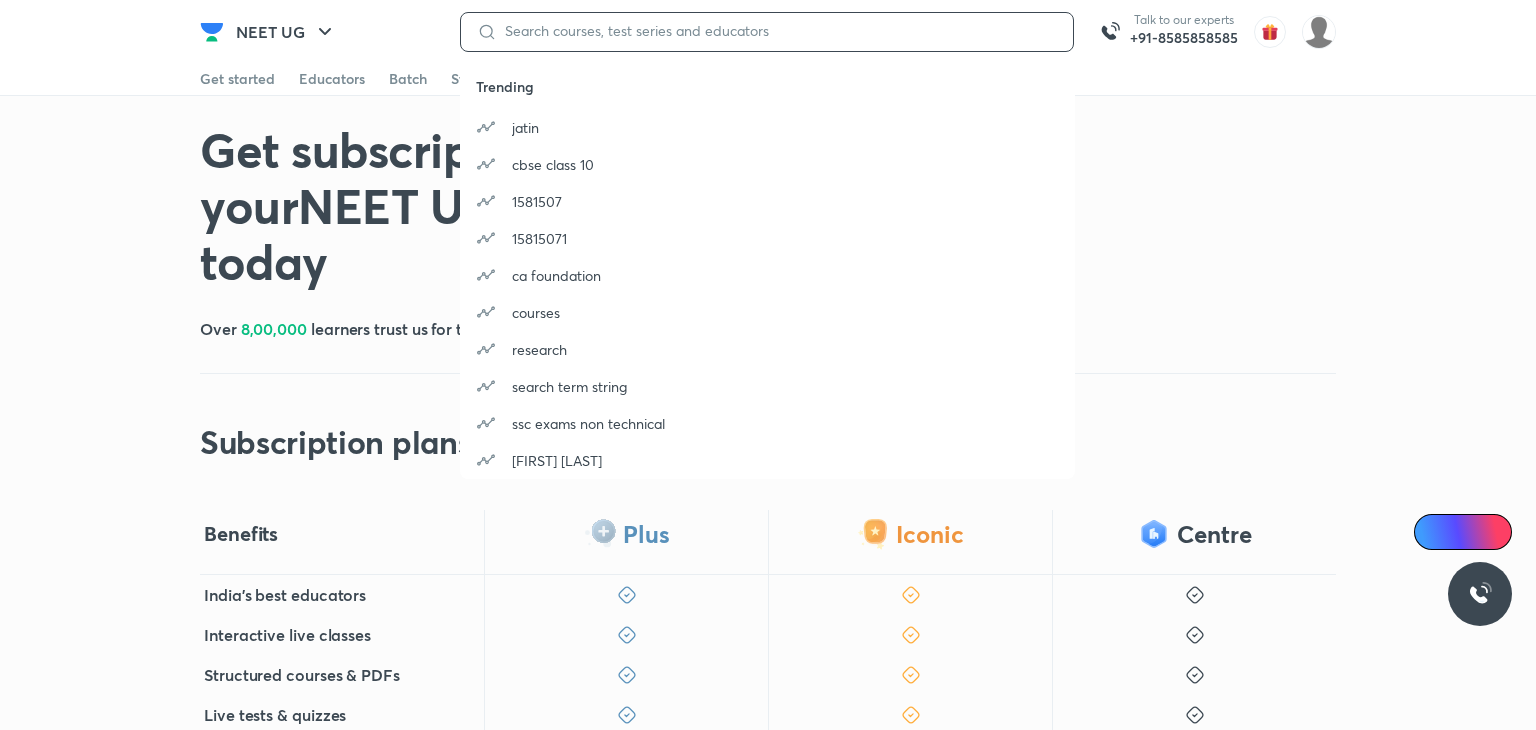 click at bounding box center (777, 31) 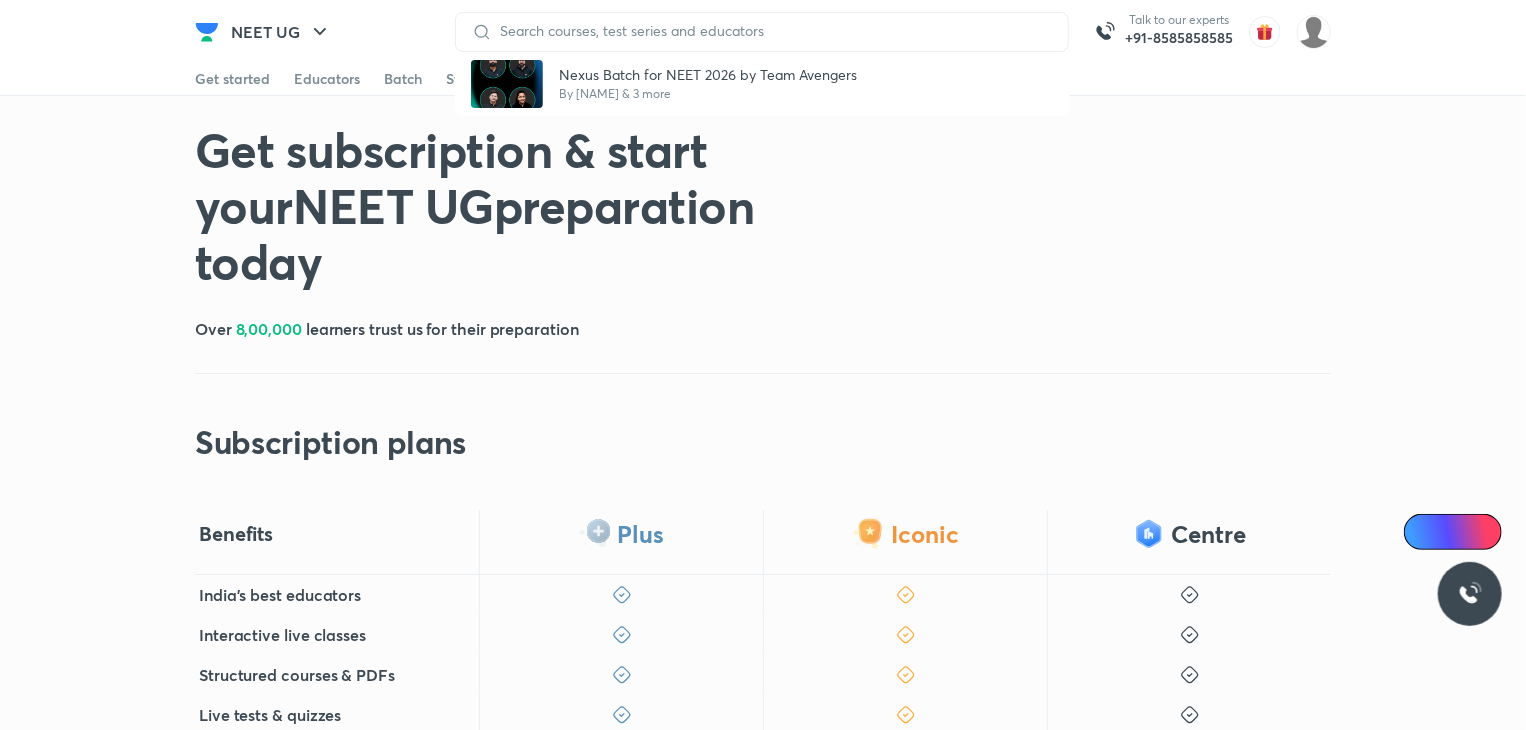 click on "Get subscription & start your  NEET UG  preparation today Over    8,00,000   learners trust us for their preparation Subscription plans Free Lite Plus Iconic Centre   India's best educators   Interactive live classes   Structured courses & PDFs   Live tests & quizzes   Free access to UAITS online   Access to curated test series    Digital notes & study material*   Physical notes*   1:1 Live mentorship   Access to classes conducted at Unacademy Centres   NEET UG Assure*   In-person classes & doubt solving   Exclusive quiet spaces for your self-study   Live doubt solving   India's best educators   Interactive live classes   Structured courses & PDFs   Live tests & quizzes   Free access to UAITS online   Access to curated test series    Digital notes & study material*   Physical notes*   1:1 Live mentorship   Access to classes conducted at Unacademy Centres   NEET UG Assure*   In-person classes & doubt solving   Exclusive quiet spaces for your self-study   Live doubt solving   India's best educators" at bounding box center (763, 845) 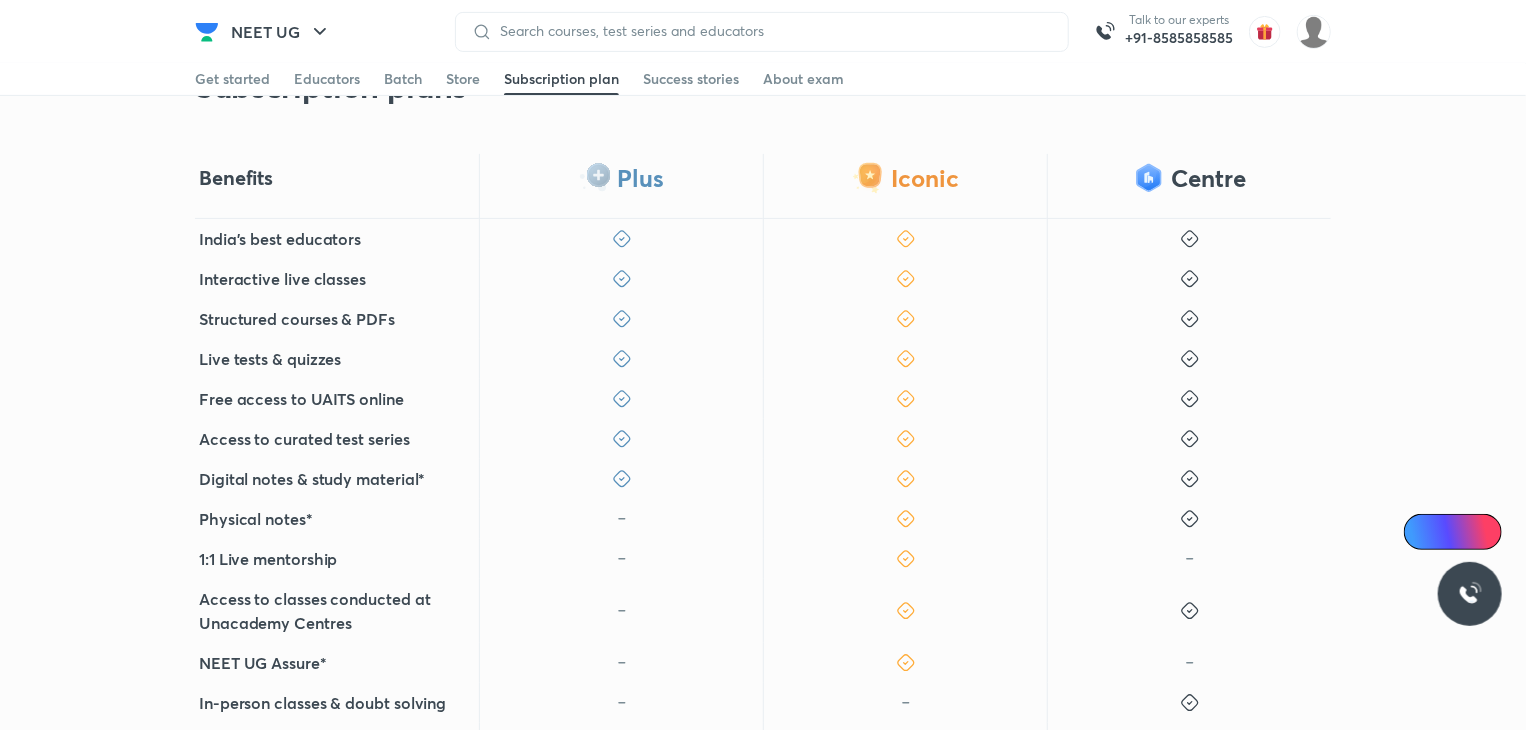 scroll, scrollTop: 334, scrollLeft: 0, axis: vertical 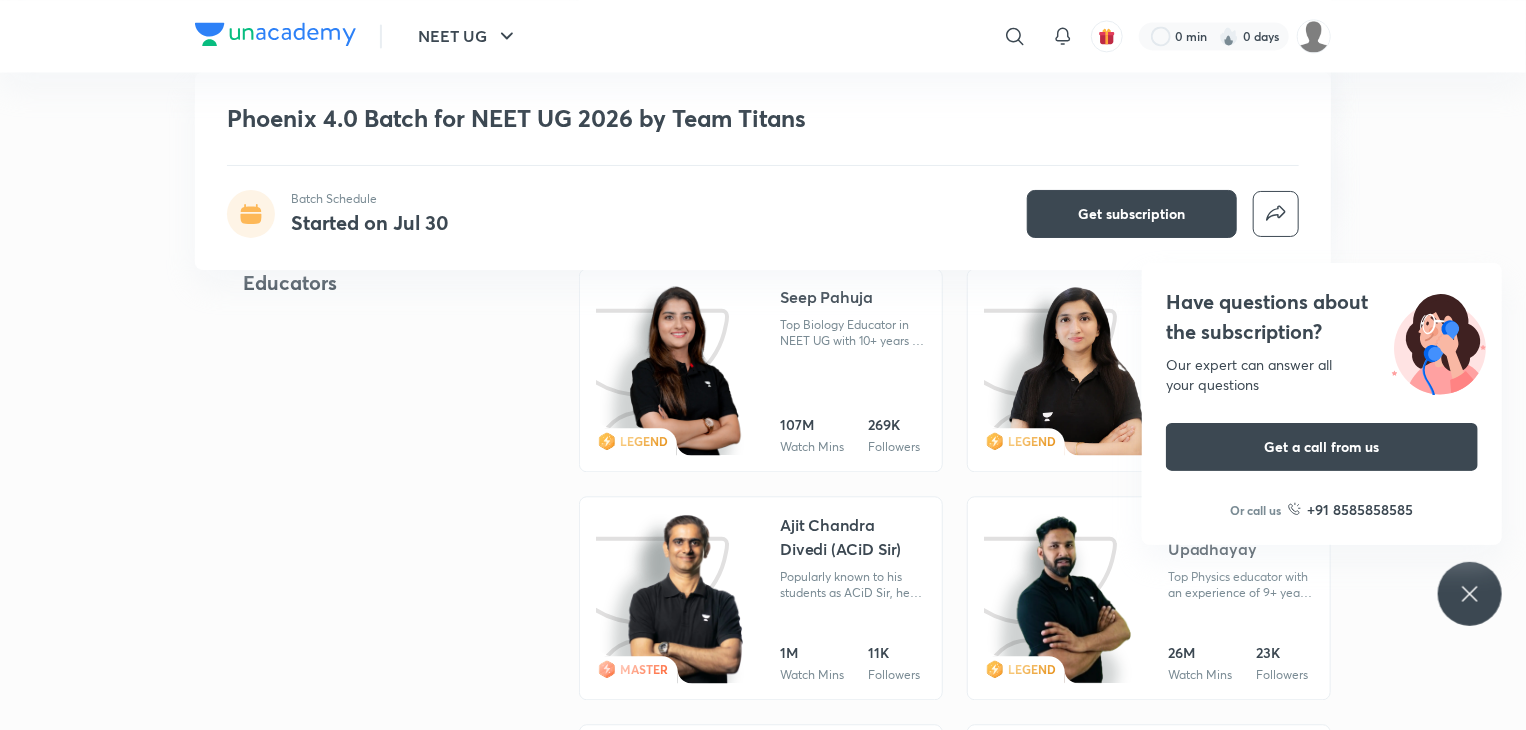 click on "Have questions about the subscription? Our expert can answer all your questions Get a call from us Or call us +91 8585858585" at bounding box center (1470, 594) 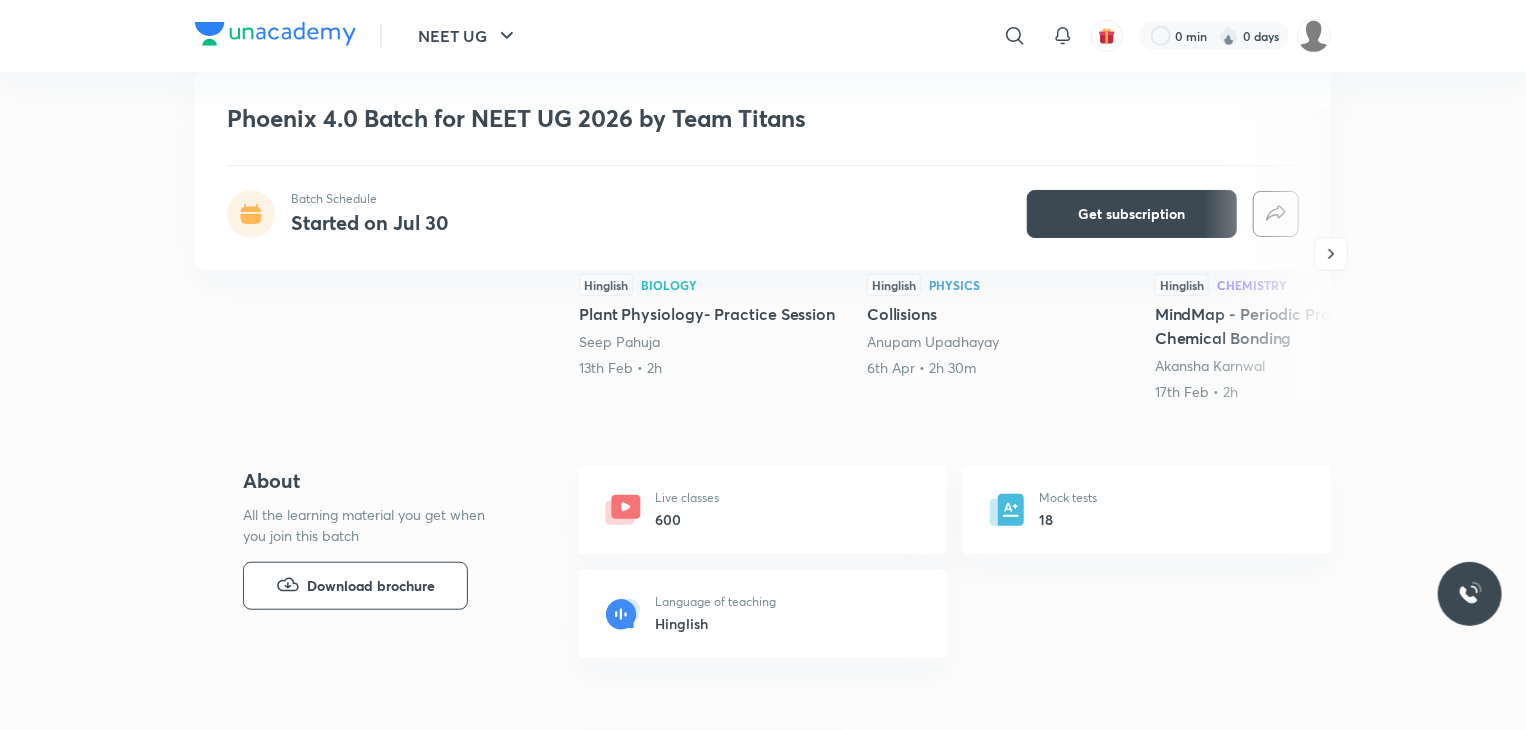 scroll, scrollTop: 550, scrollLeft: 0, axis: vertical 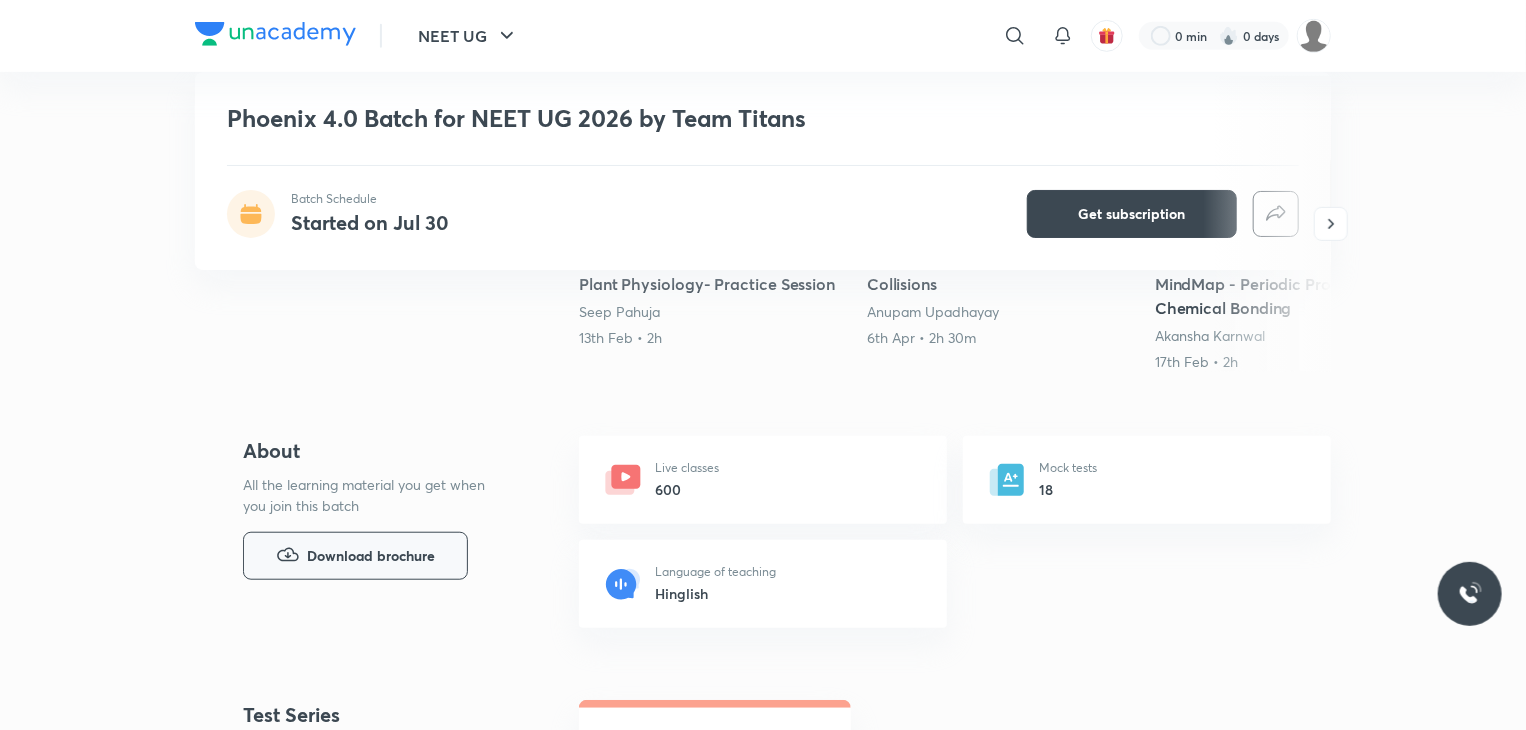 click on "Download brochure" at bounding box center [371, 556] 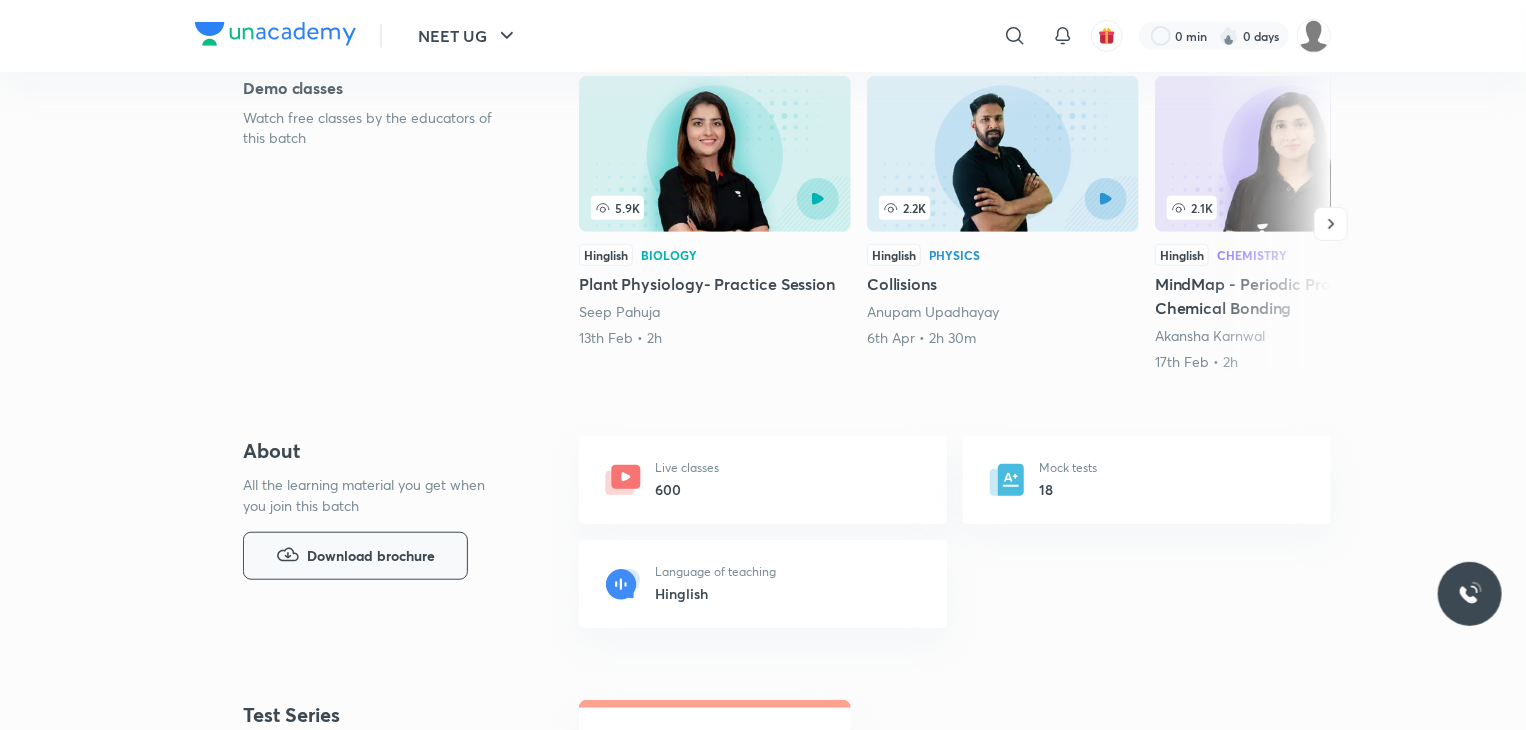 scroll, scrollTop: 0, scrollLeft: 0, axis: both 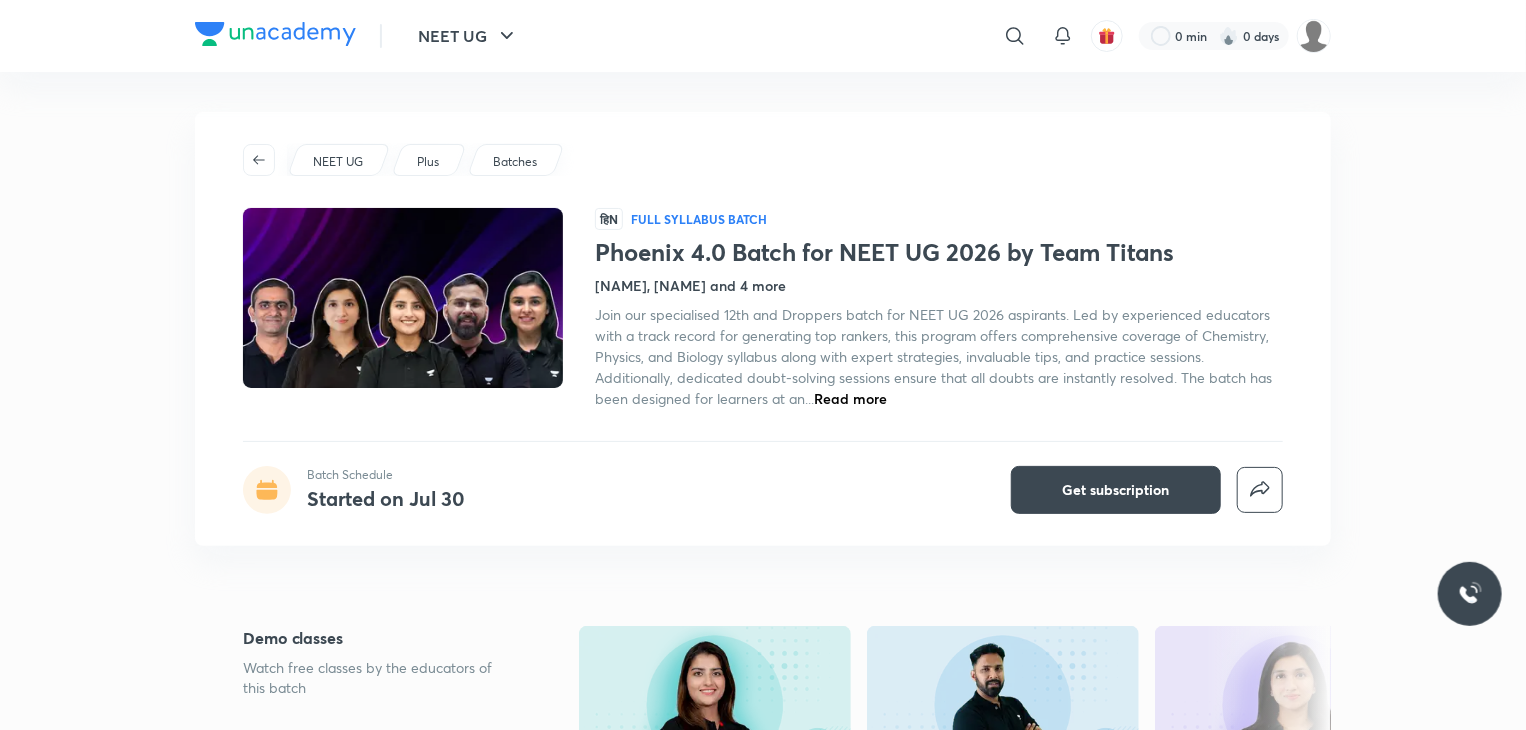 click on "Read more" at bounding box center [850, 398] 